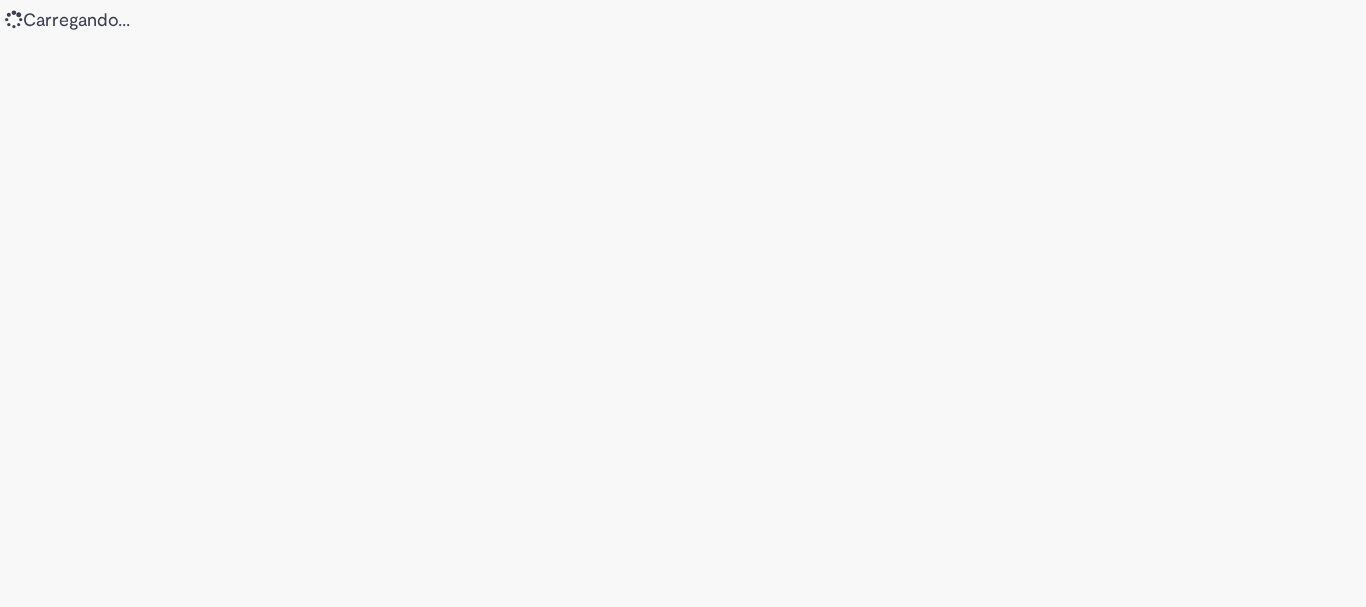 scroll, scrollTop: 0, scrollLeft: 0, axis: both 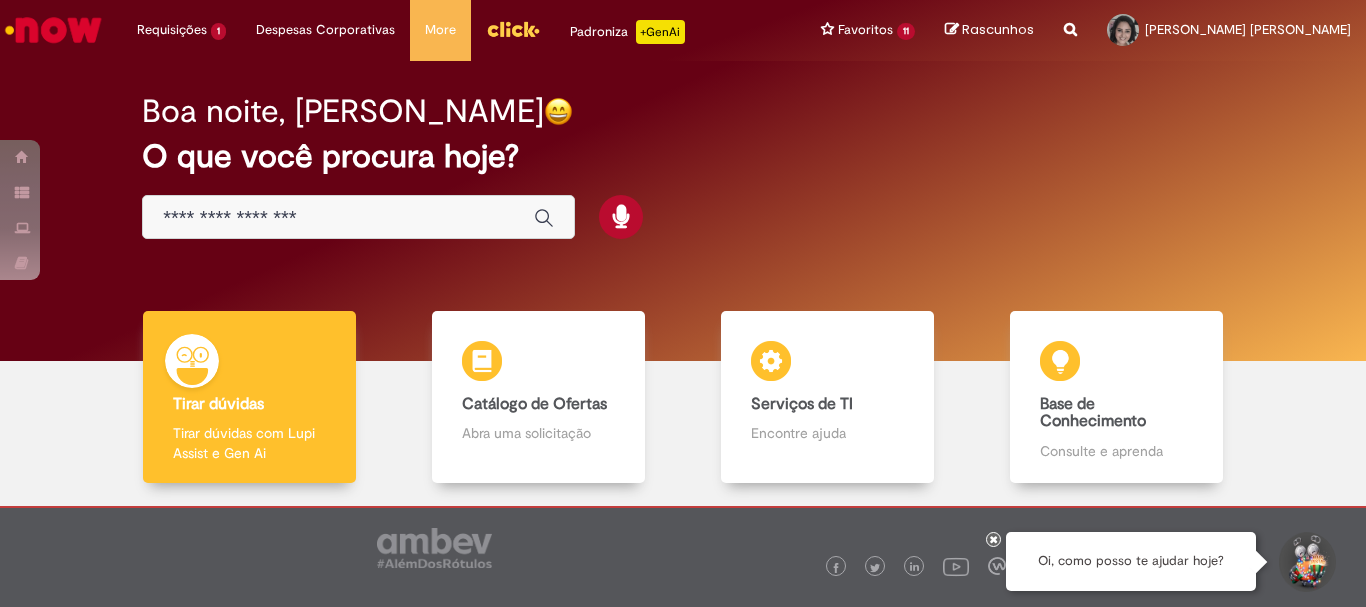 click at bounding box center [358, 217] 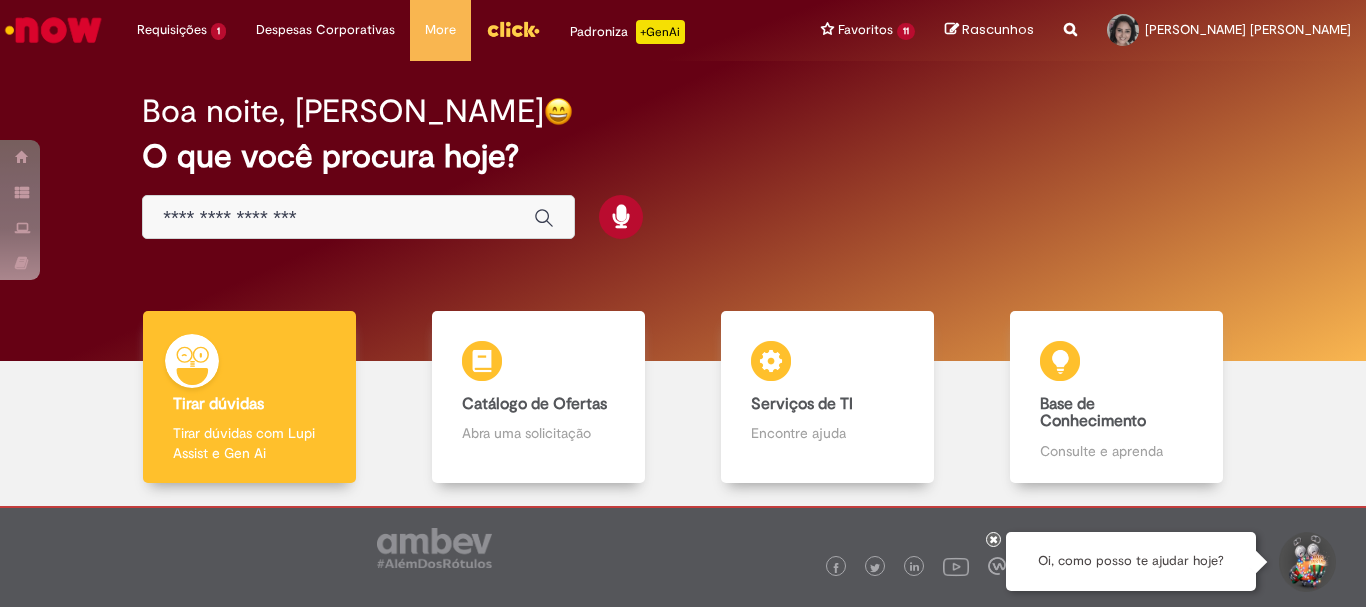 click at bounding box center (338, 218) 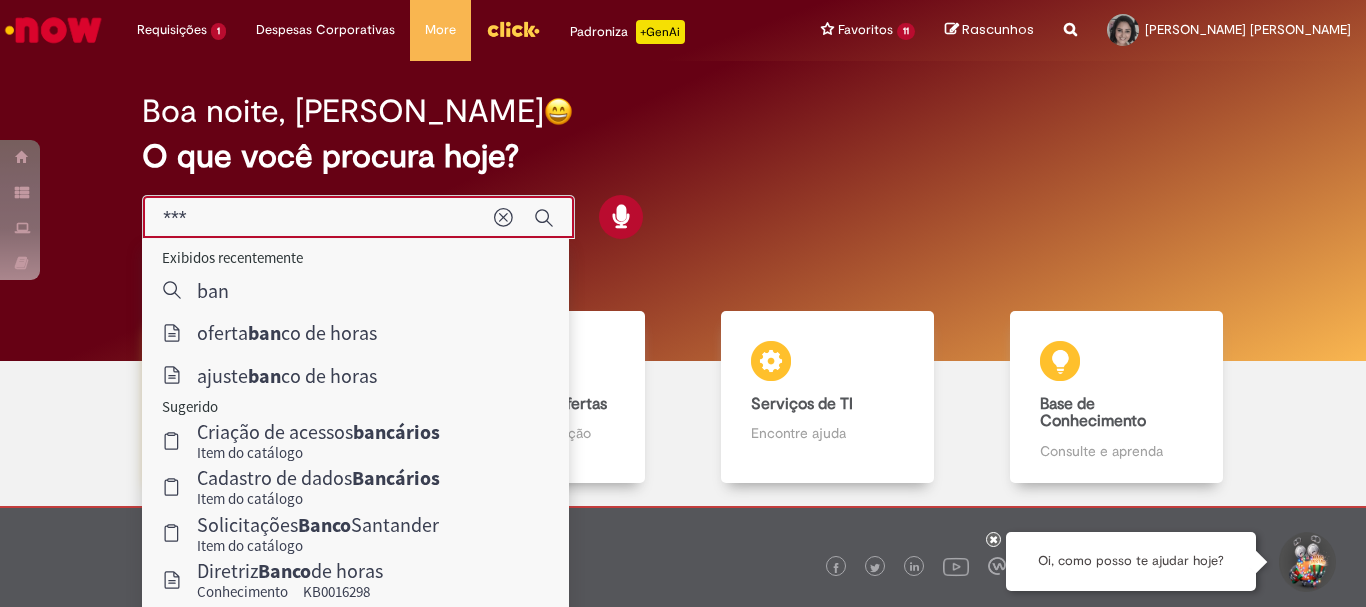 type on "**********" 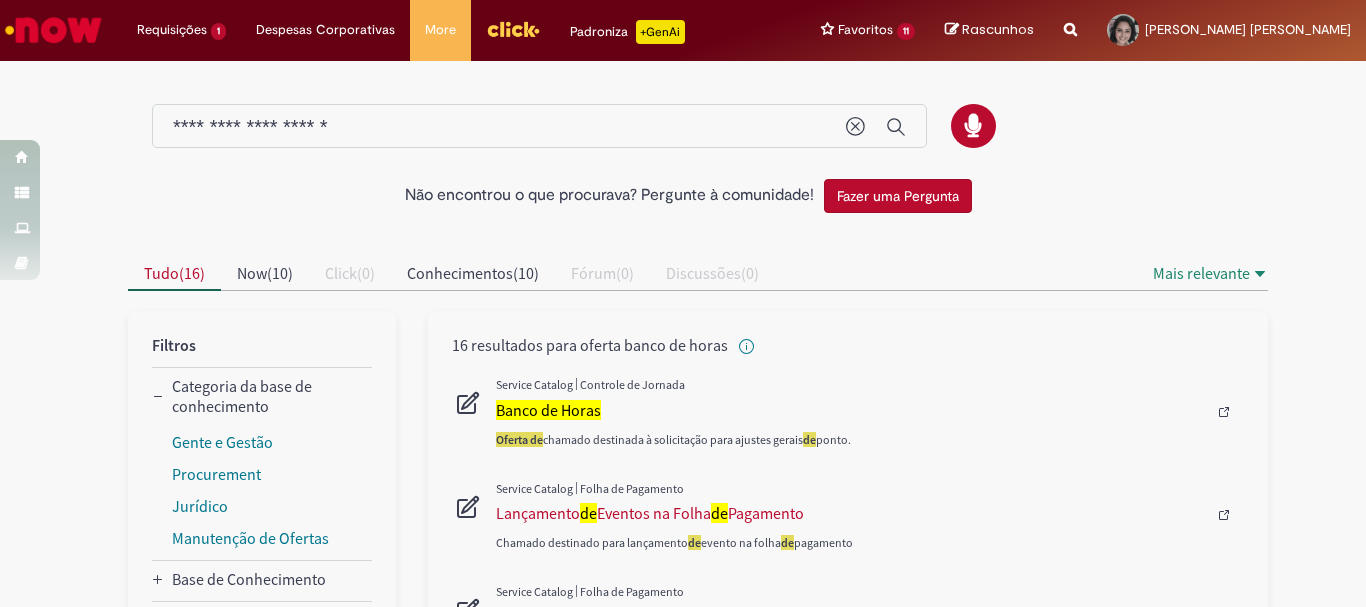 scroll, scrollTop: 200, scrollLeft: 0, axis: vertical 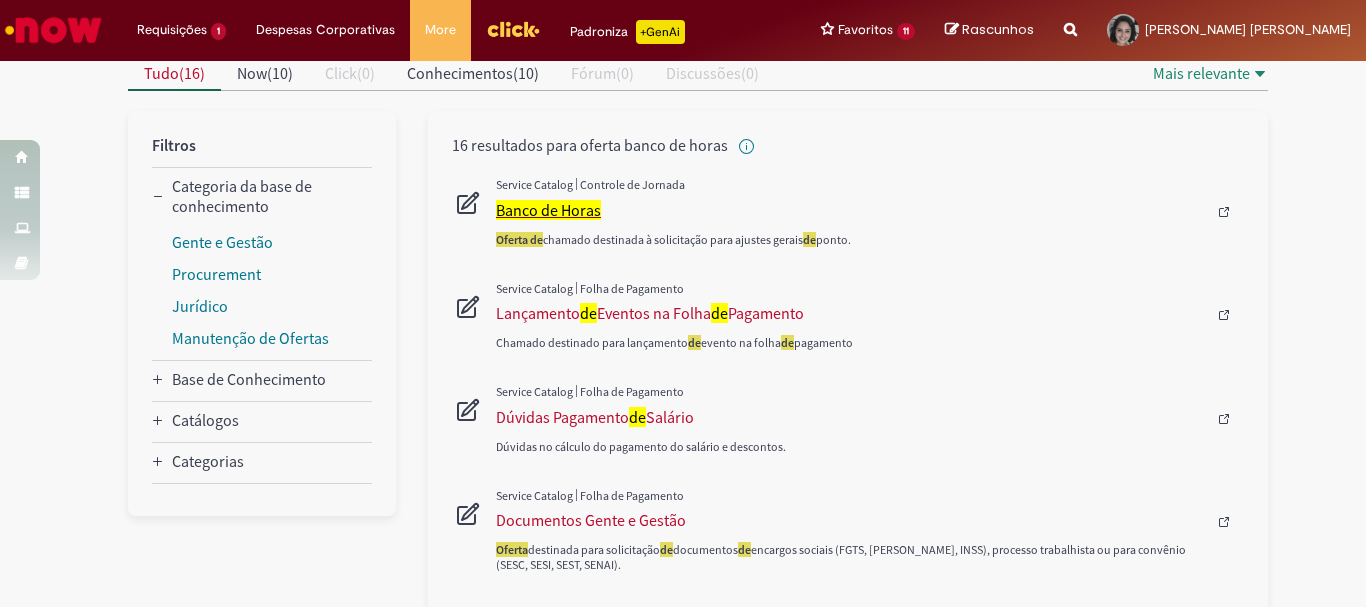 click on "Banco de Horas" at bounding box center [548, 210] 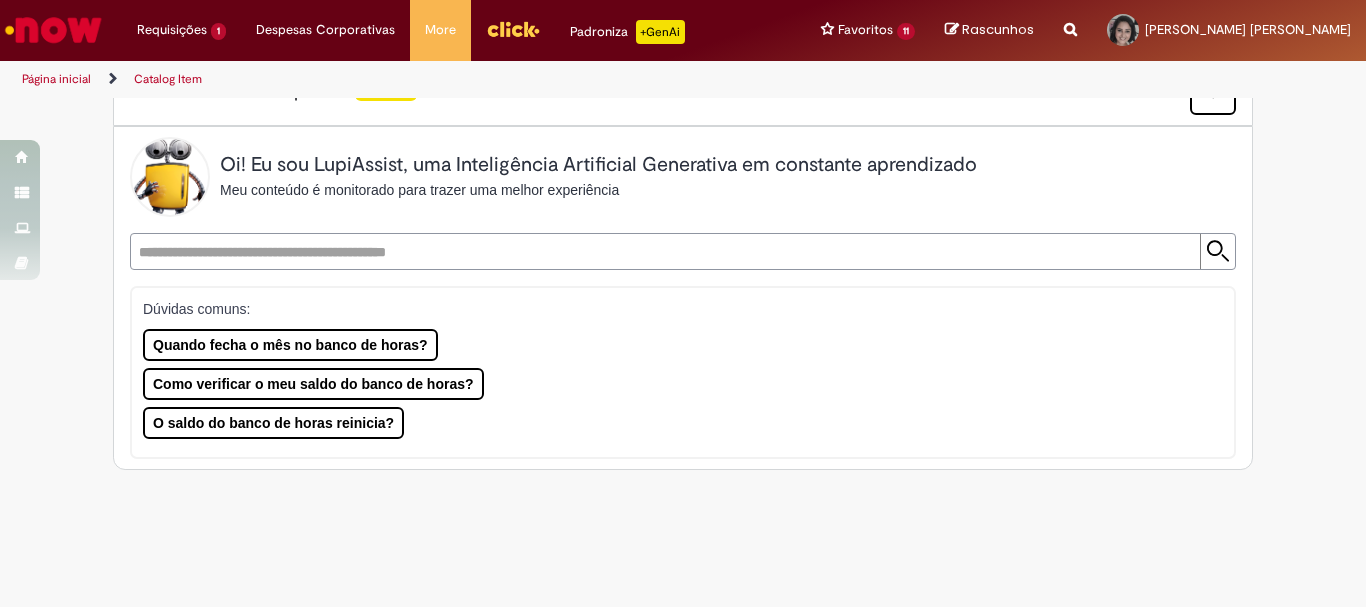 scroll, scrollTop: 0, scrollLeft: 0, axis: both 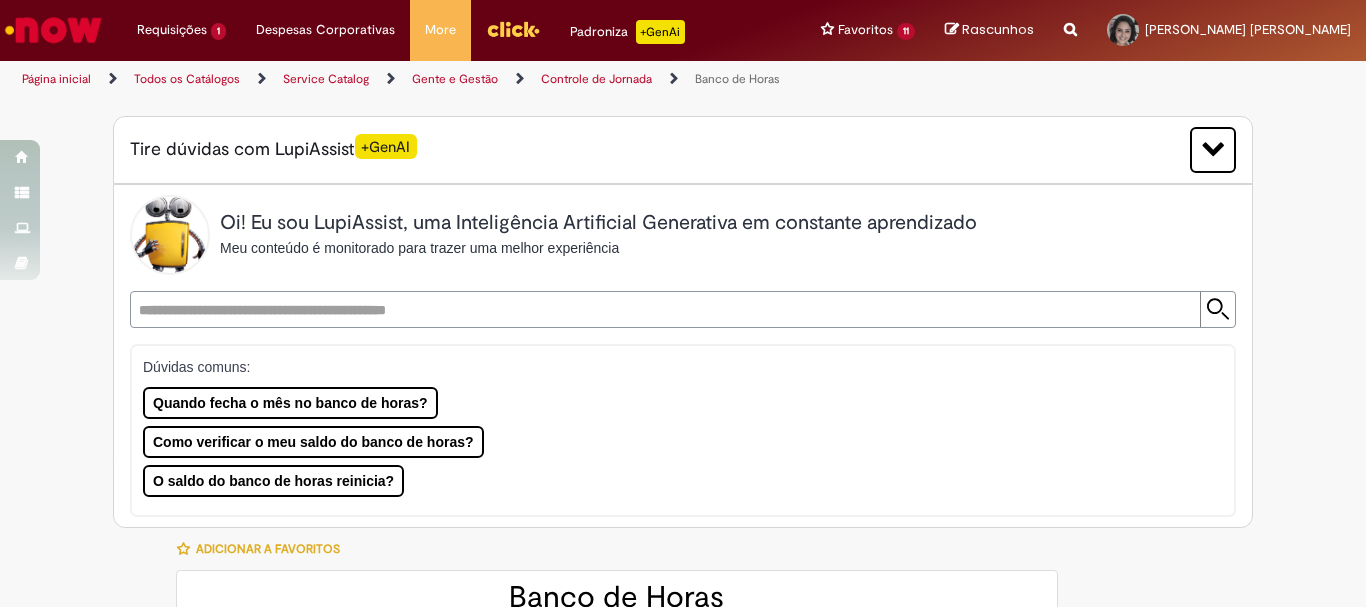 type on "********" 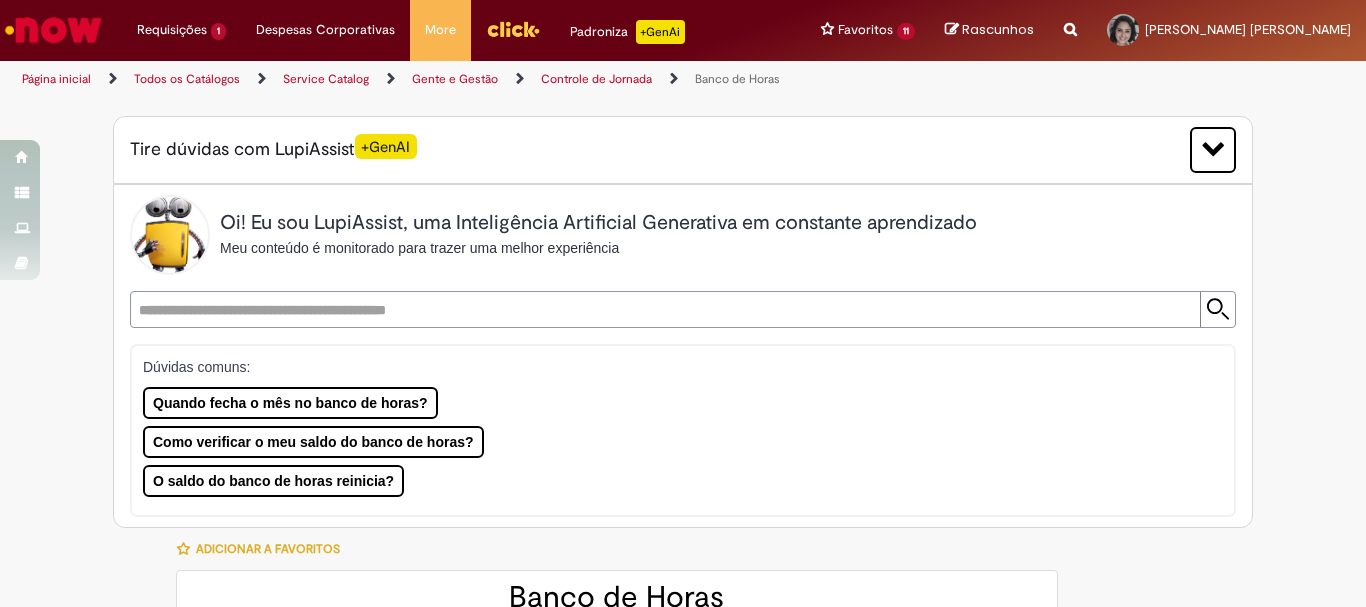 type on "**********" 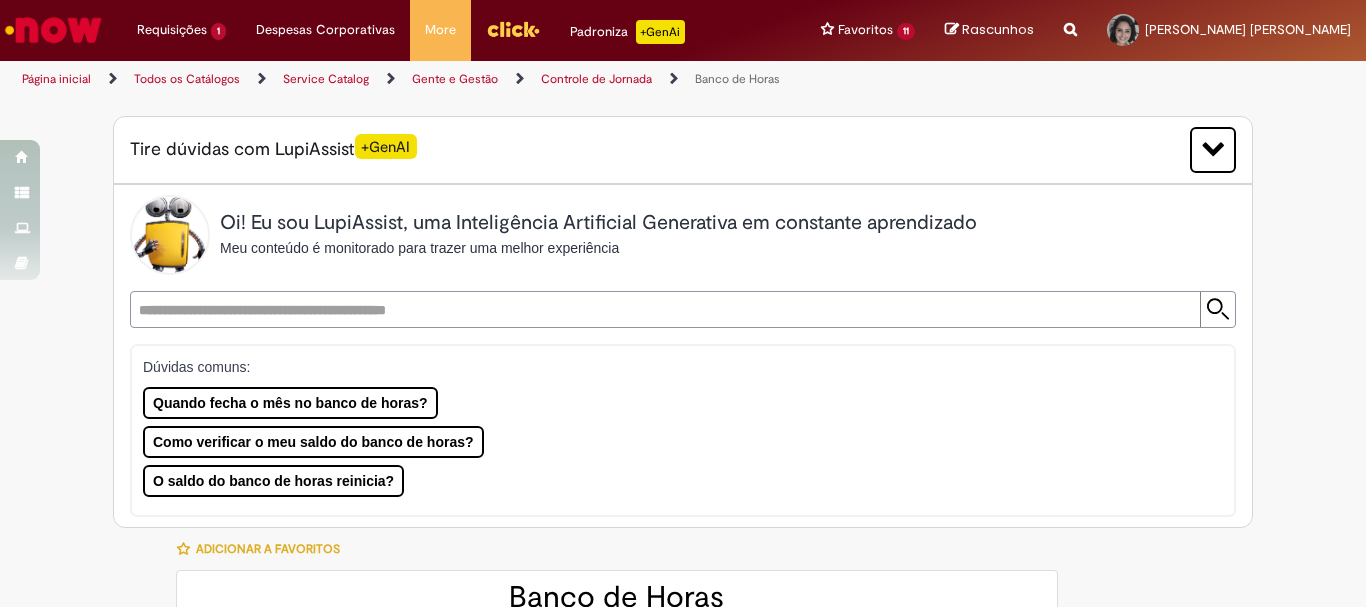 type on "**********" 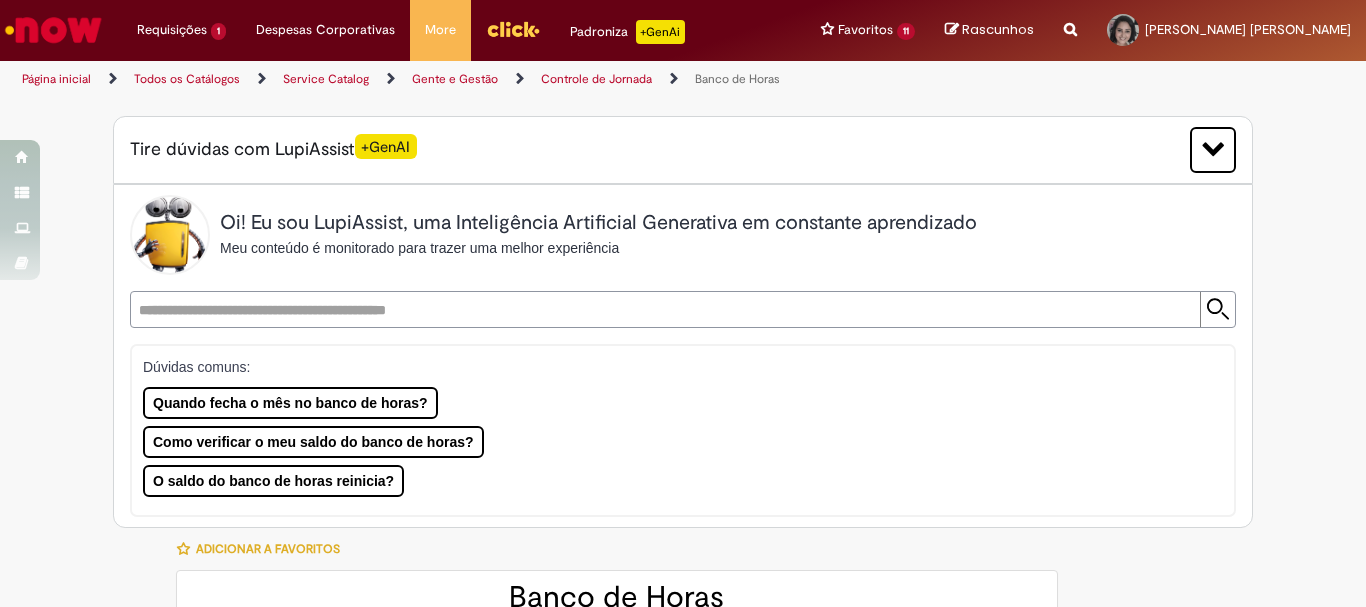 type on "**********" 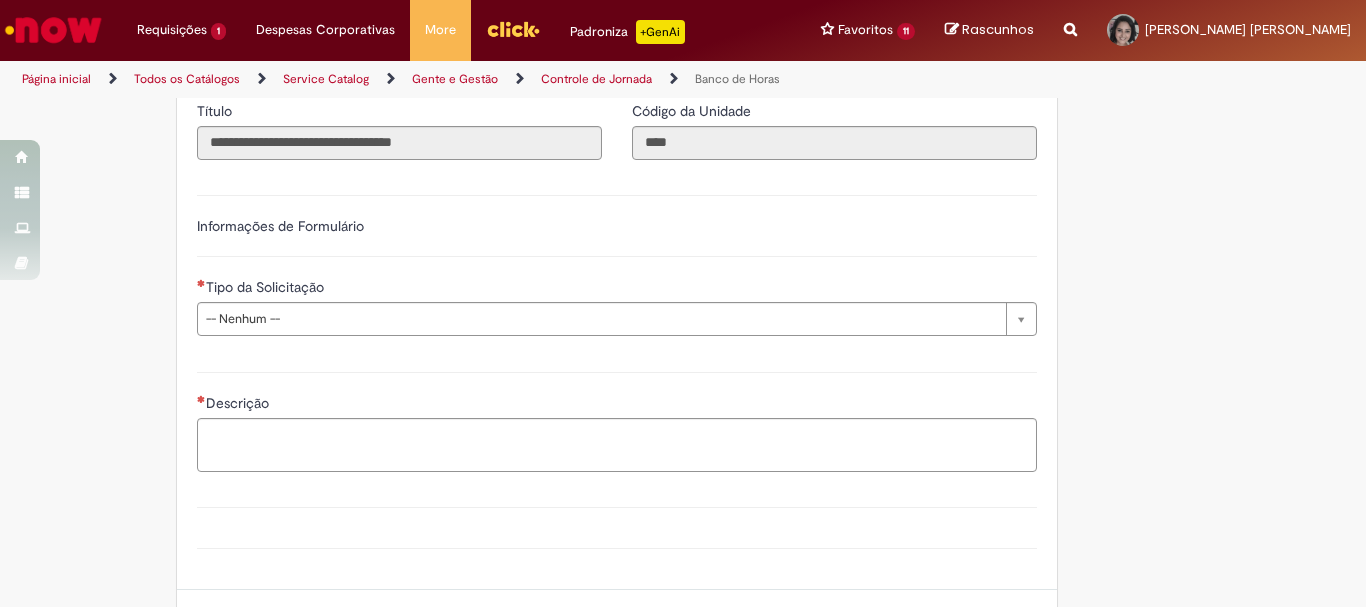 scroll, scrollTop: 1300, scrollLeft: 0, axis: vertical 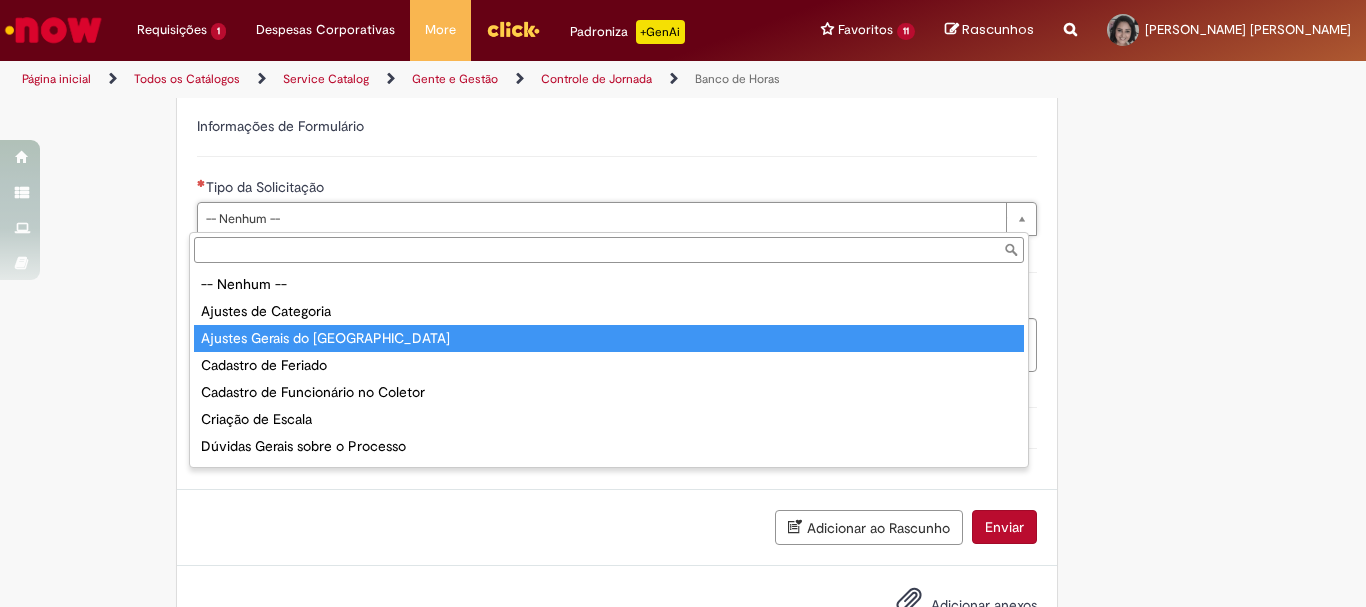 type on "**********" 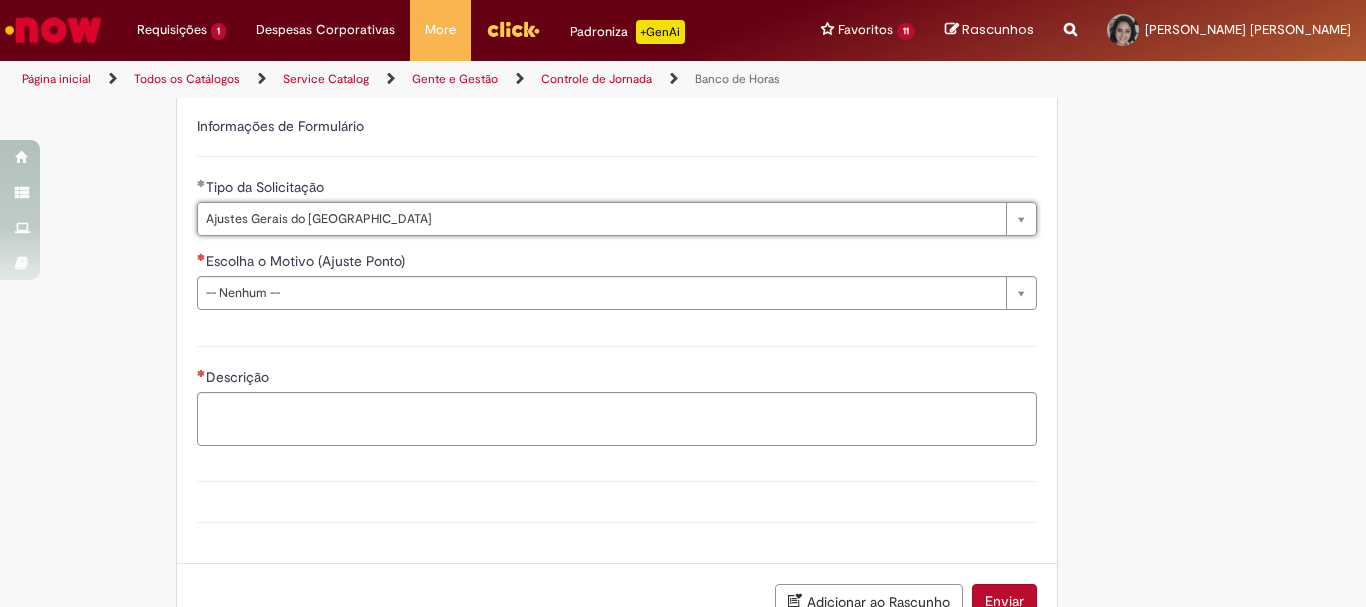 scroll, scrollTop: 1200, scrollLeft: 0, axis: vertical 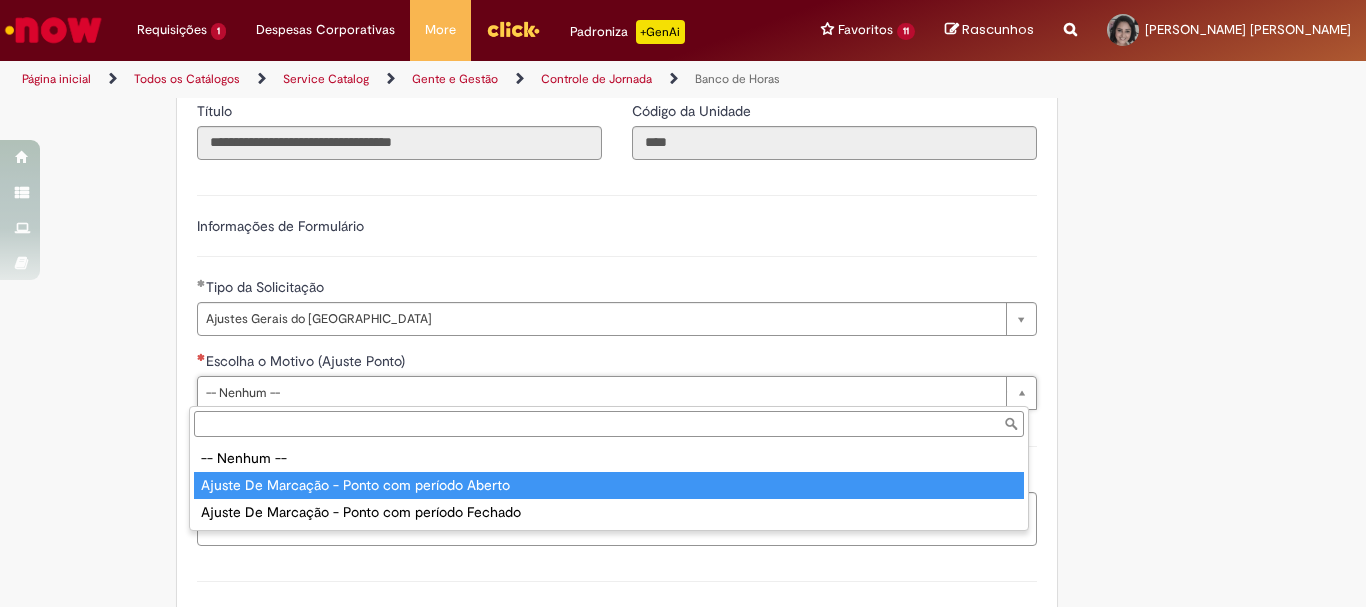 type on "**********" 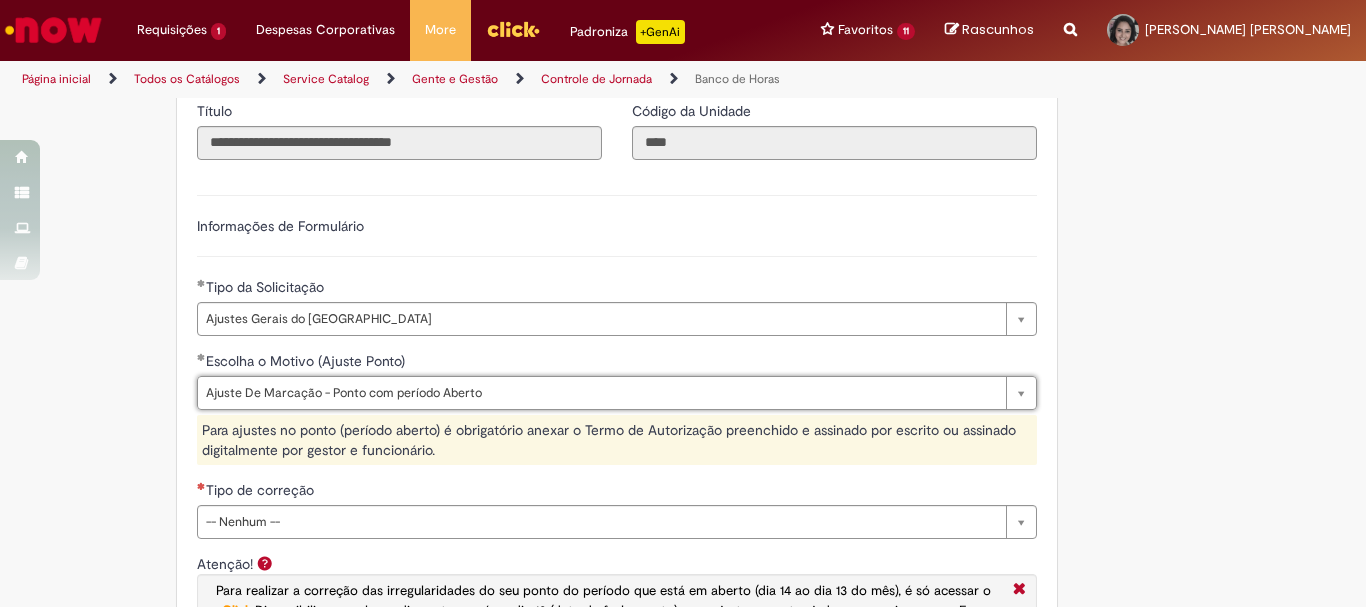 scroll, scrollTop: 1300, scrollLeft: 0, axis: vertical 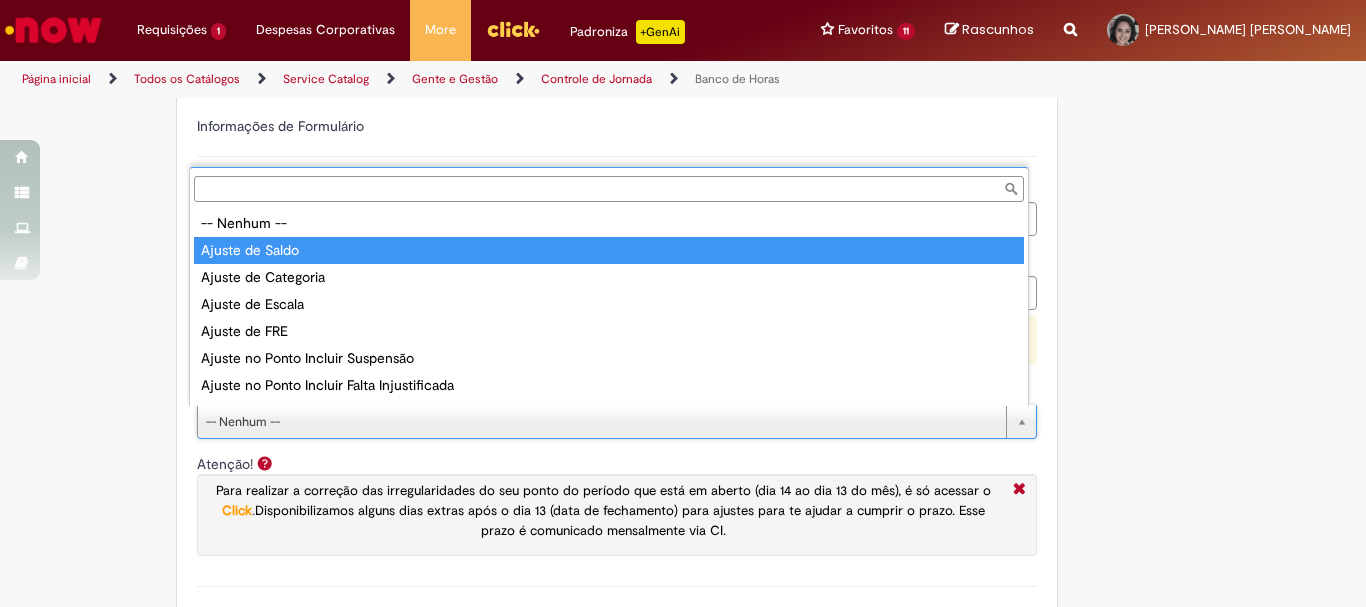type on "**********" 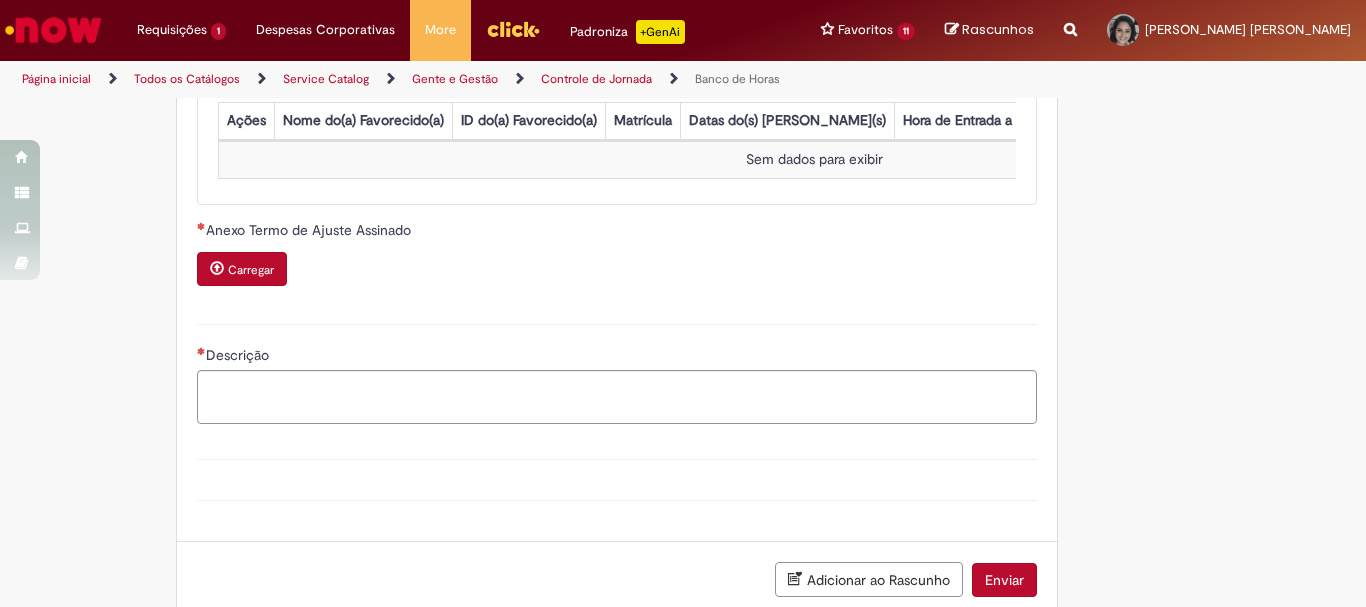 scroll, scrollTop: 1600, scrollLeft: 0, axis: vertical 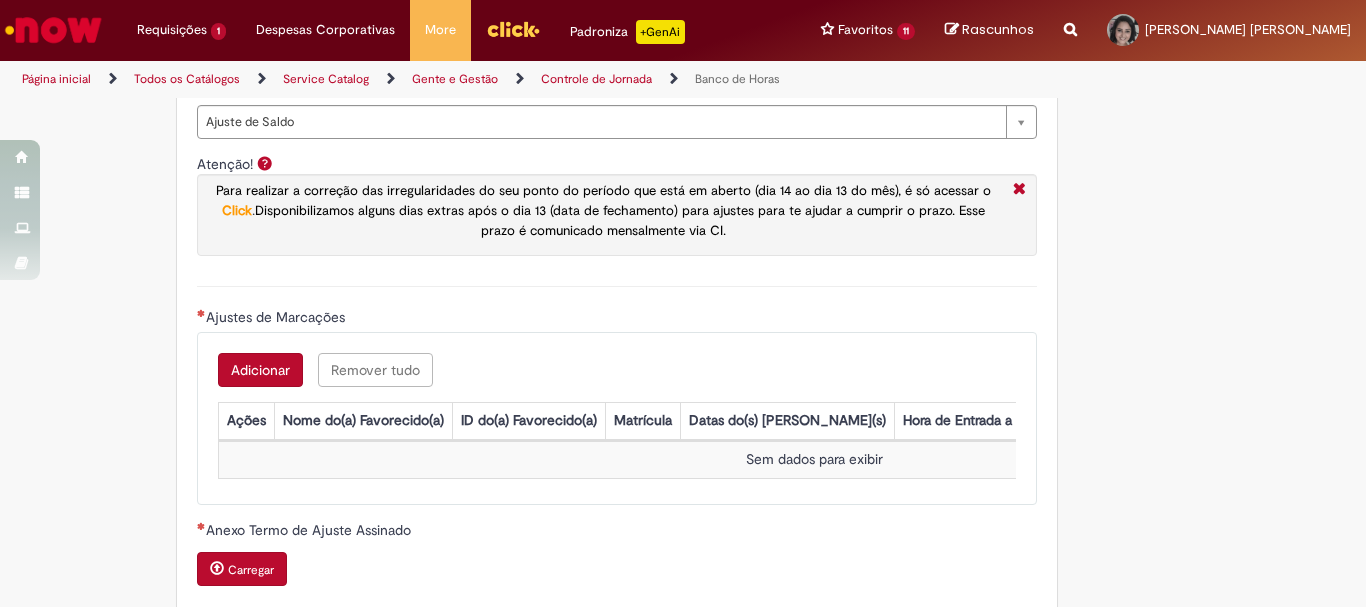 click on "Adicionar" at bounding box center (260, 370) 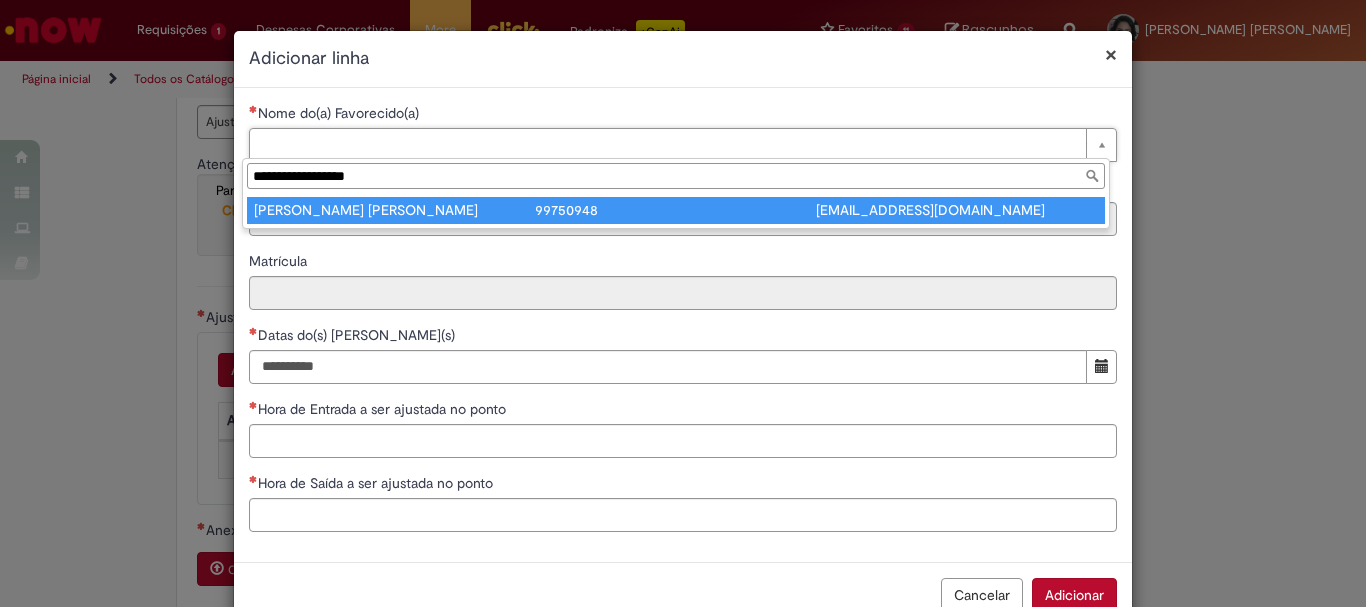 type on "**********" 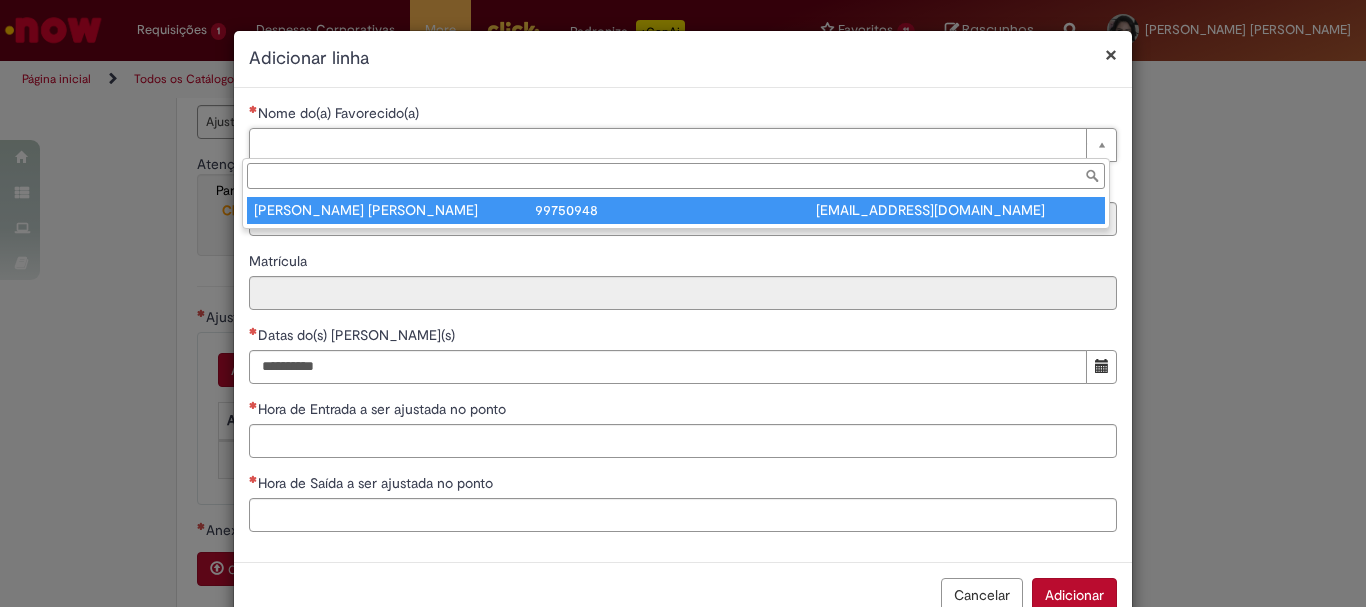 type on "********" 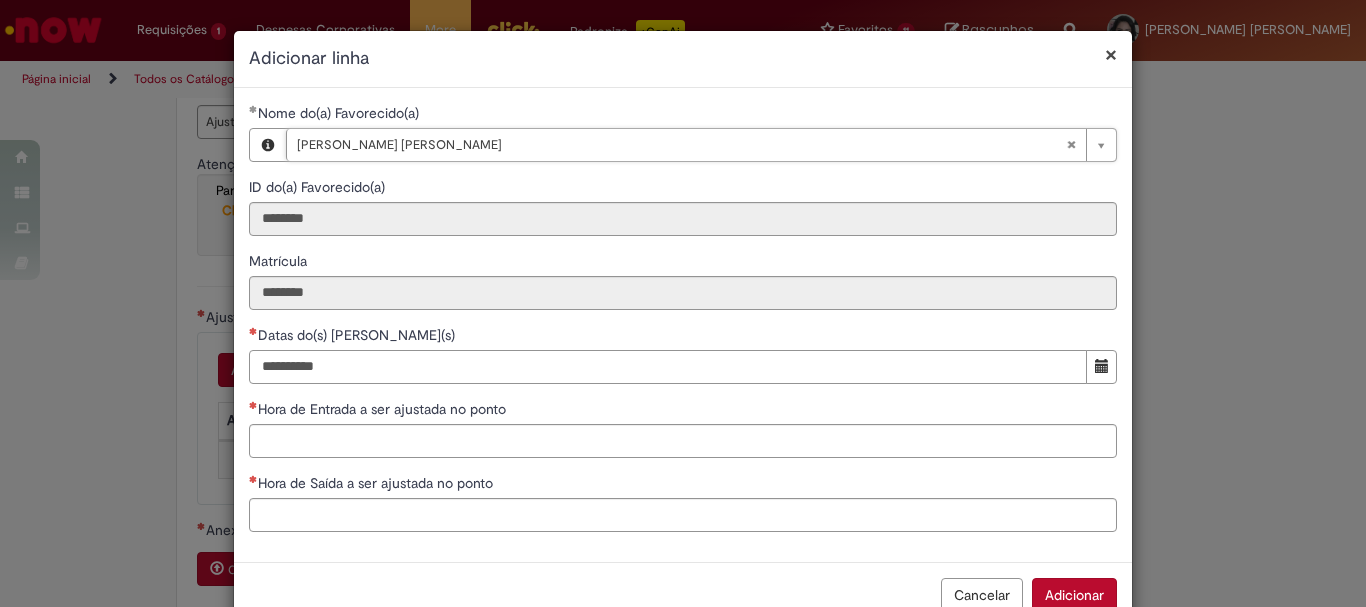 click on "Datas do(s) [PERSON_NAME](s)" at bounding box center (668, 367) 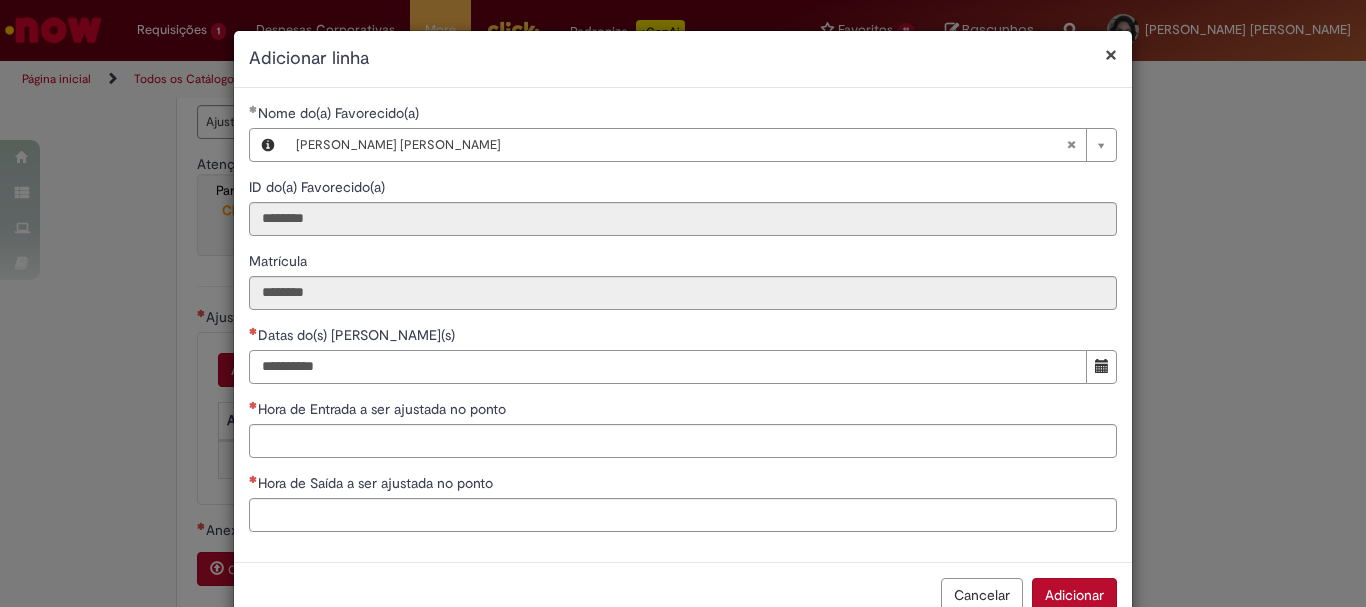 type on "**********" 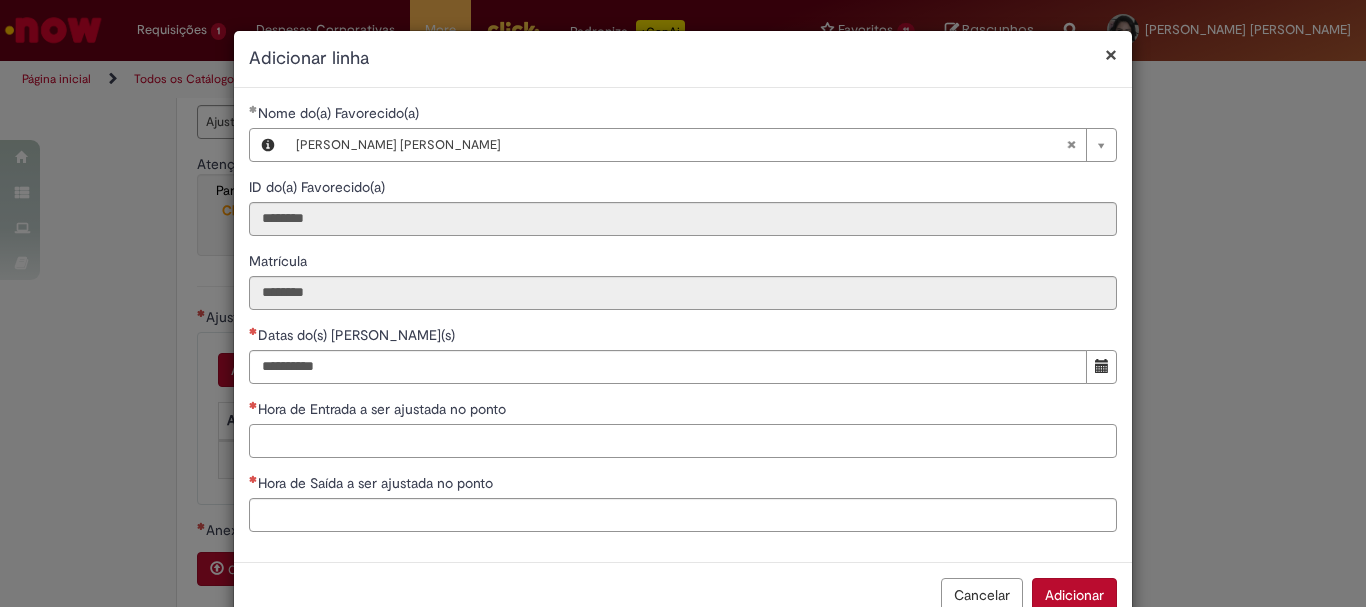 click on "Hora de Entrada a ser ajustada no ponto" at bounding box center [683, 441] 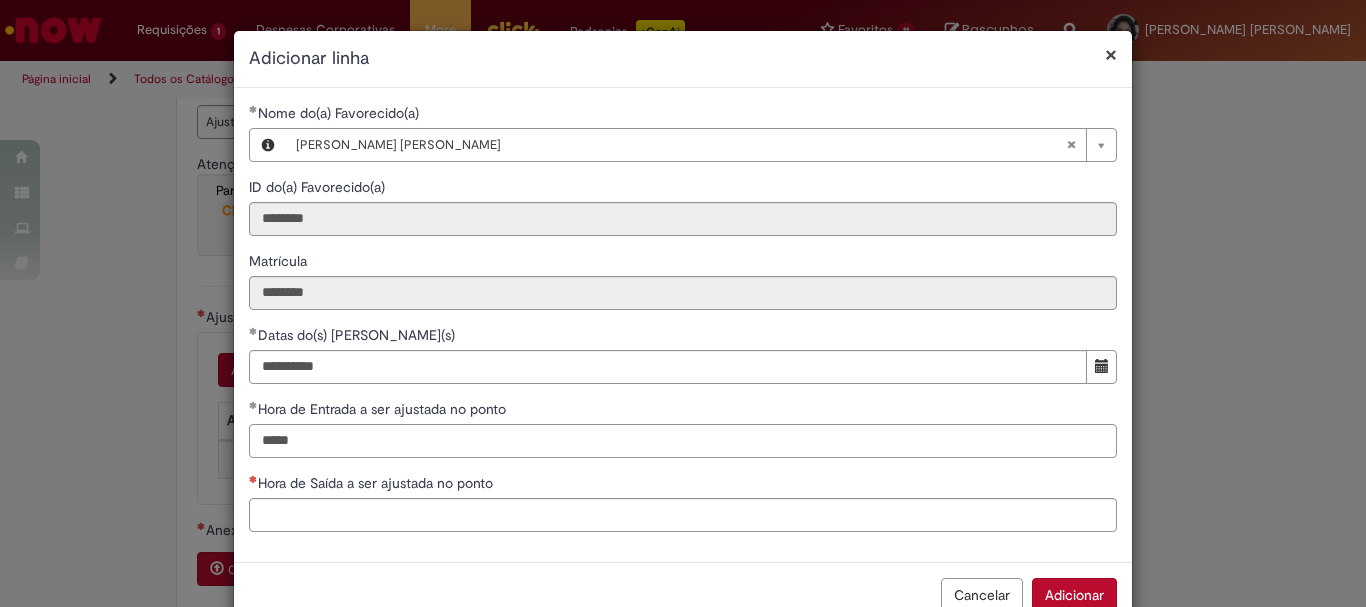 type on "*****" 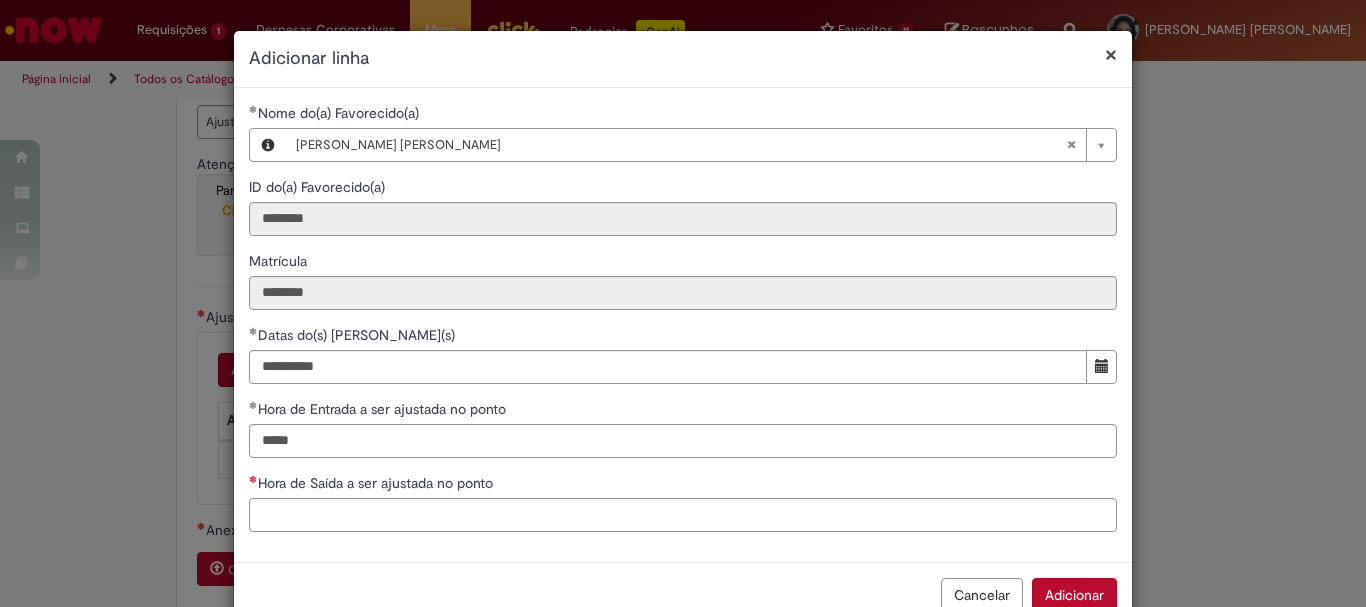 click on "Hora de Saída a ser ajustada no ponto" at bounding box center (683, 515) 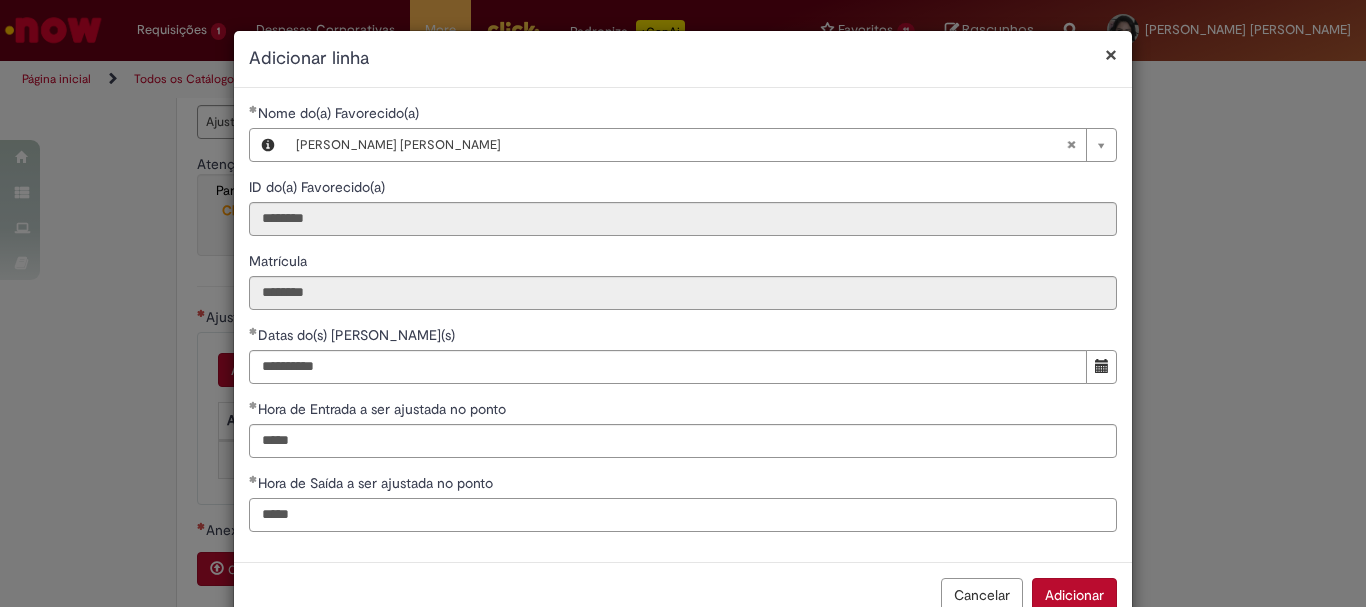 scroll, scrollTop: 51, scrollLeft: 0, axis: vertical 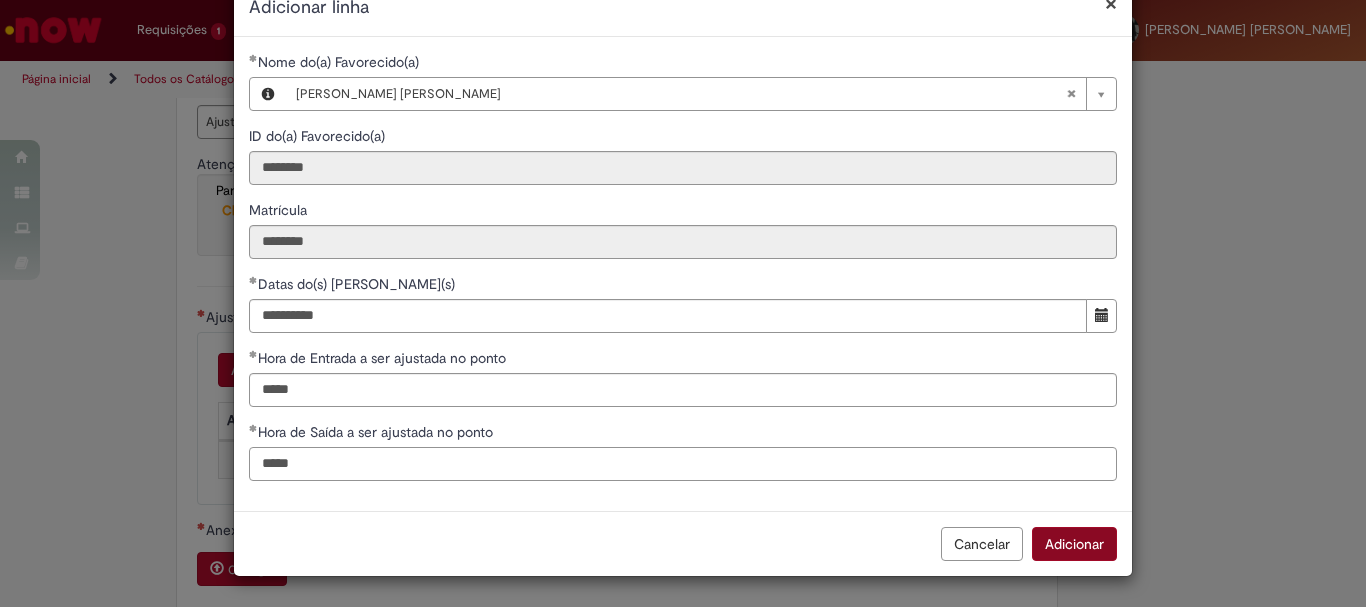 type on "*****" 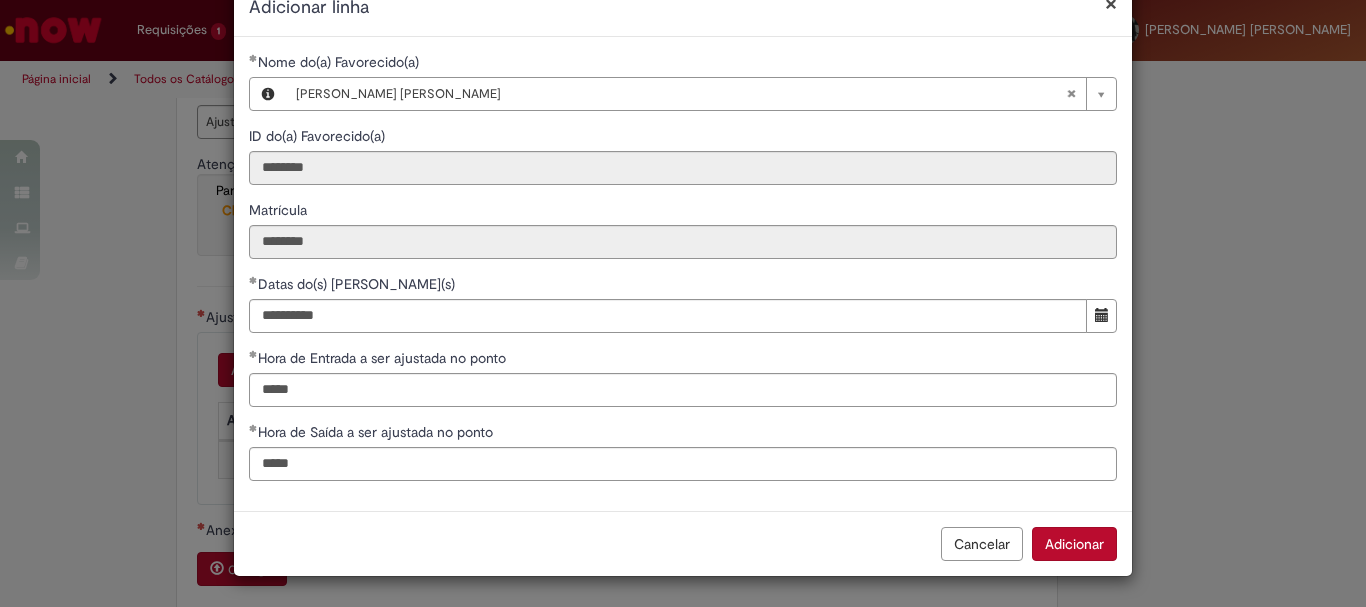 click on "Adicionar" at bounding box center (1074, 544) 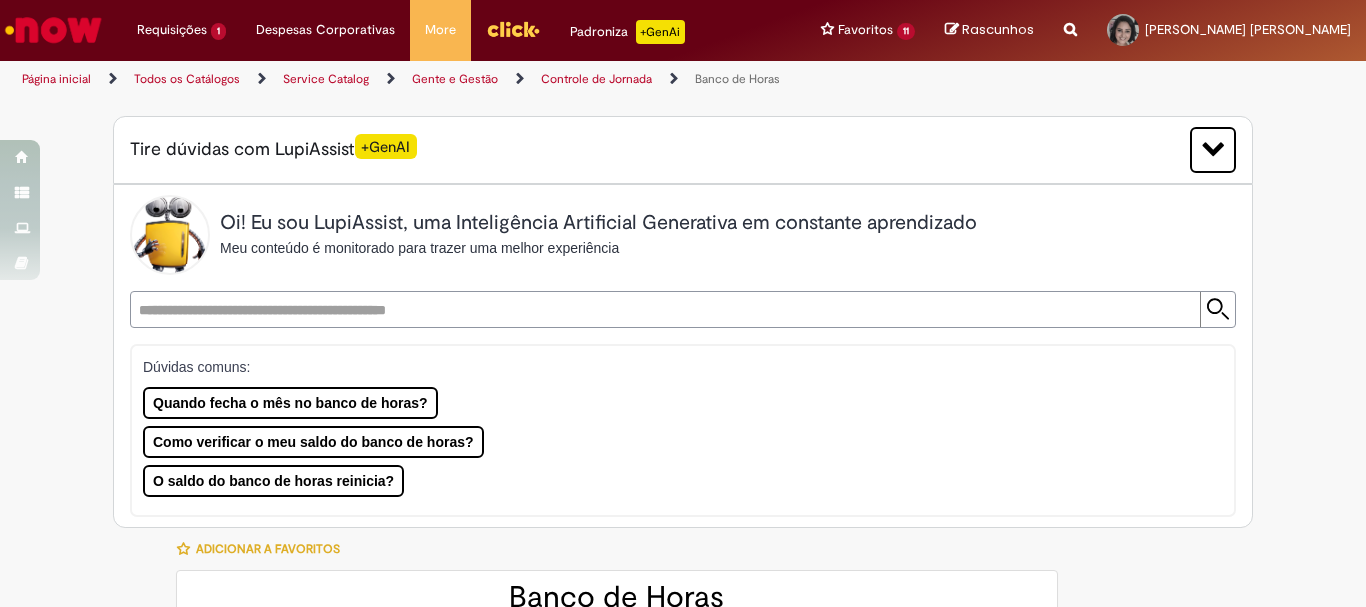 scroll, scrollTop: 300, scrollLeft: 0, axis: vertical 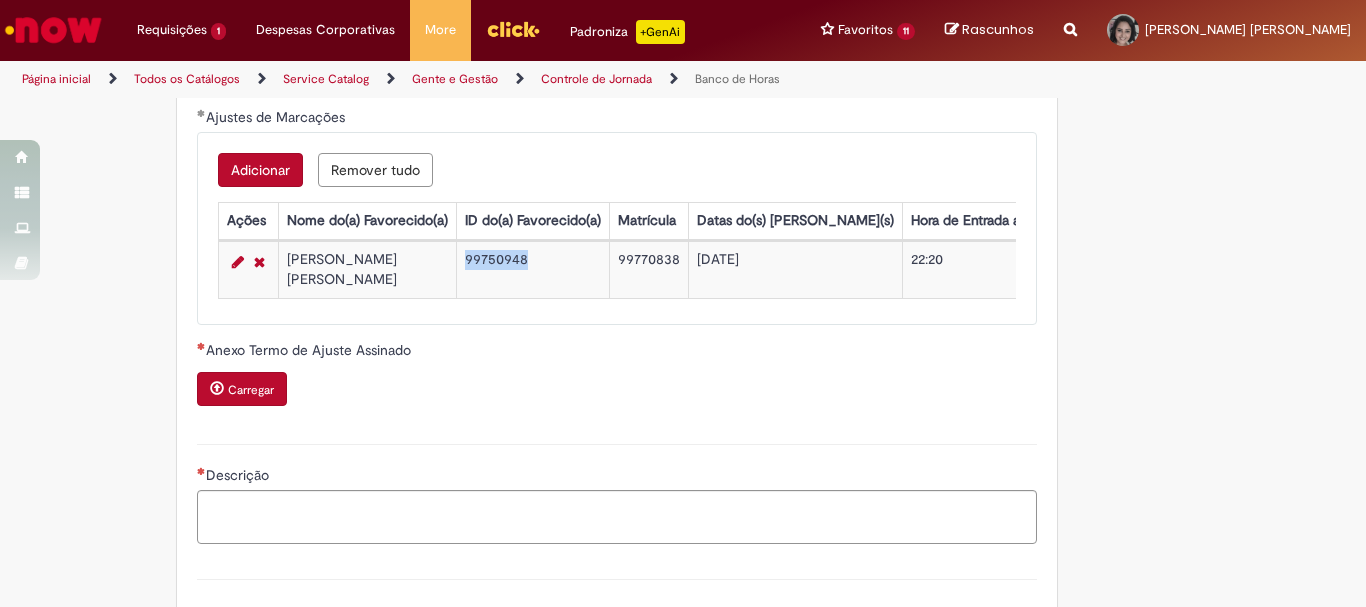 drag, startPoint x: 515, startPoint y: 258, endPoint x: 459, endPoint y: 256, distance: 56.0357 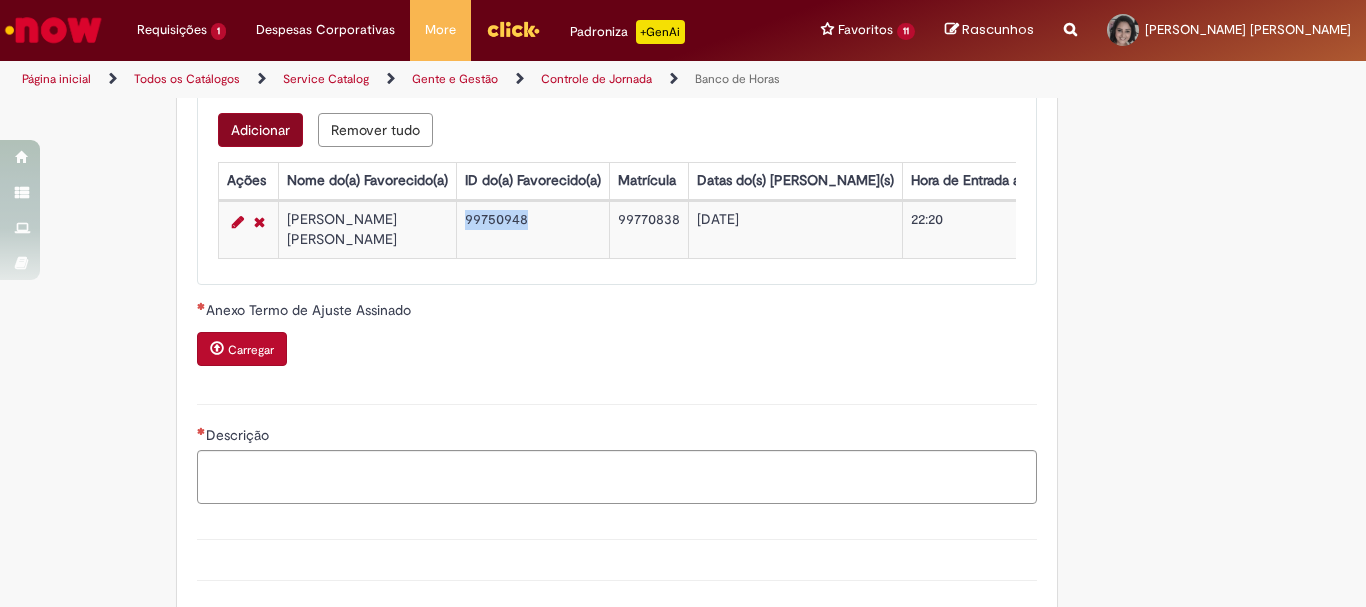 scroll, scrollTop: 1640, scrollLeft: 0, axis: vertical 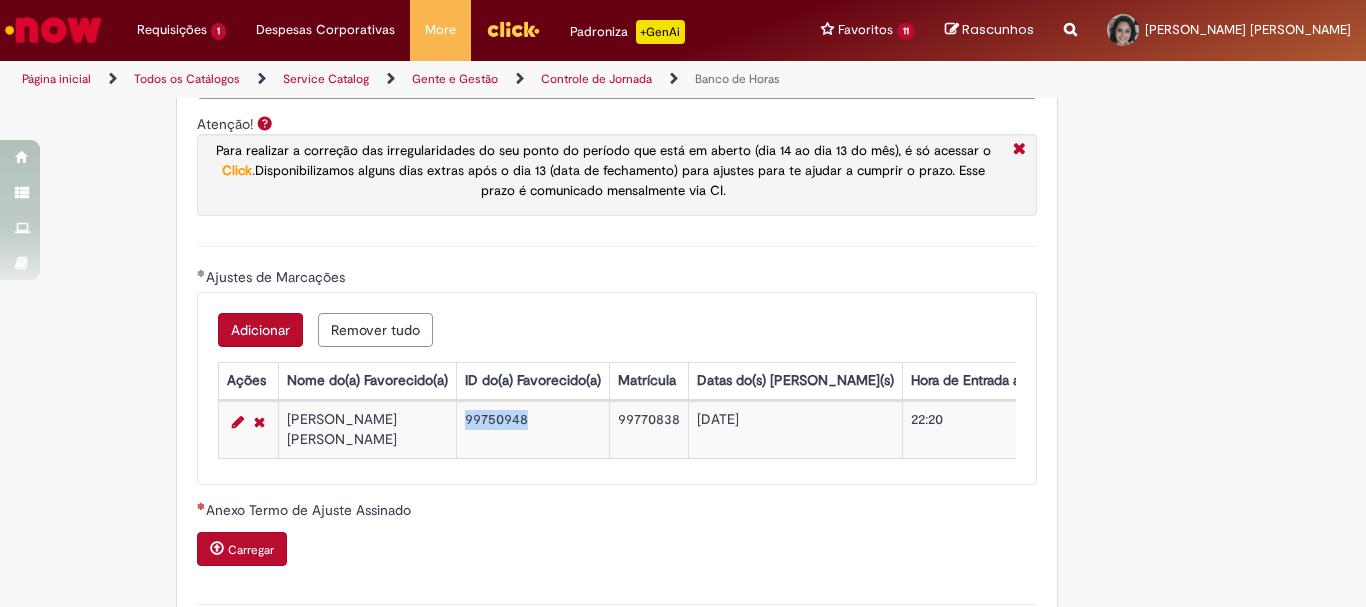click on "Adicionar" at bounding box center (260, 330) 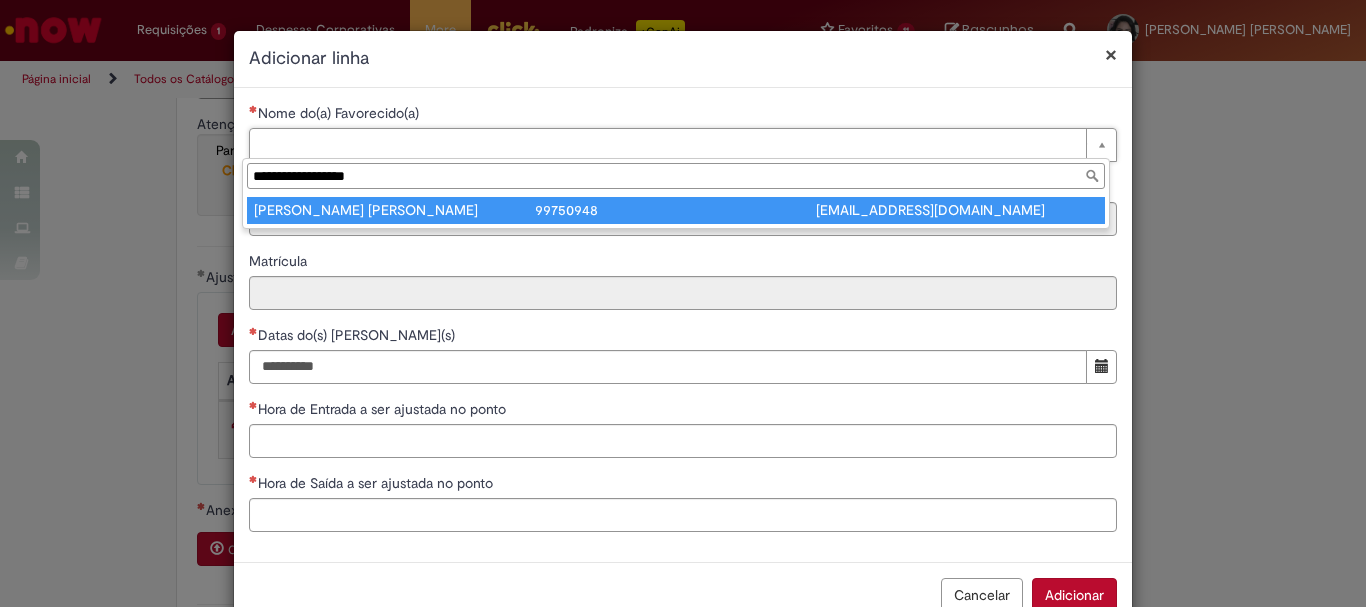 type on "**********" 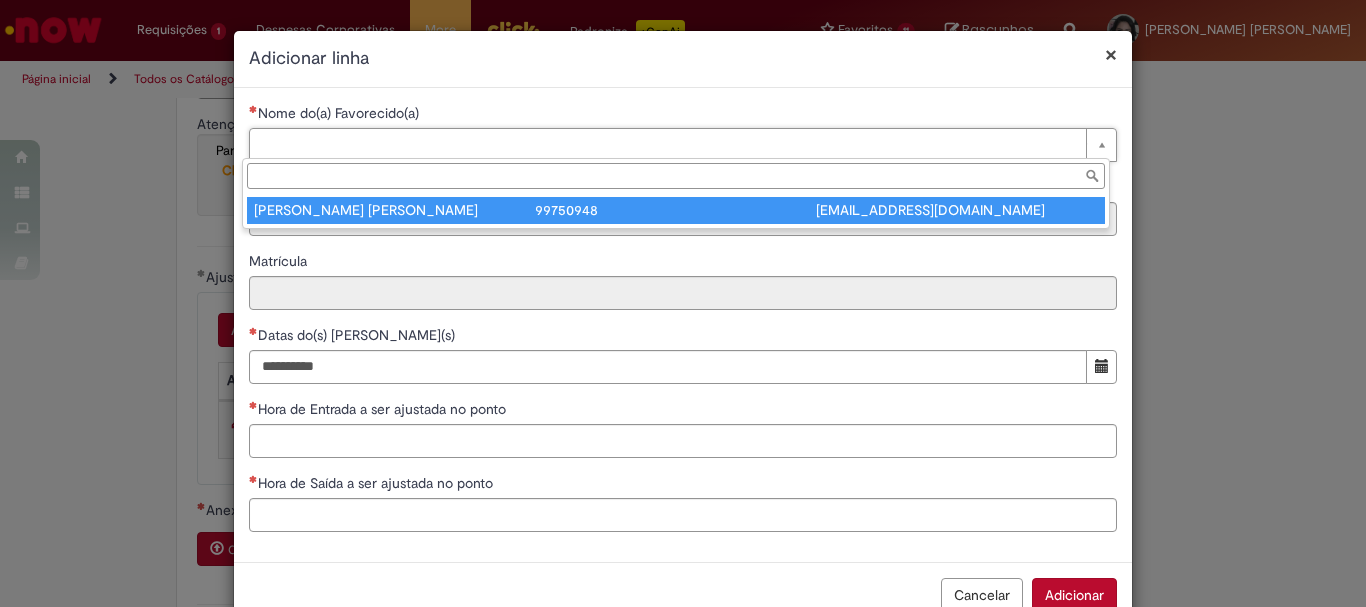 type on "********" 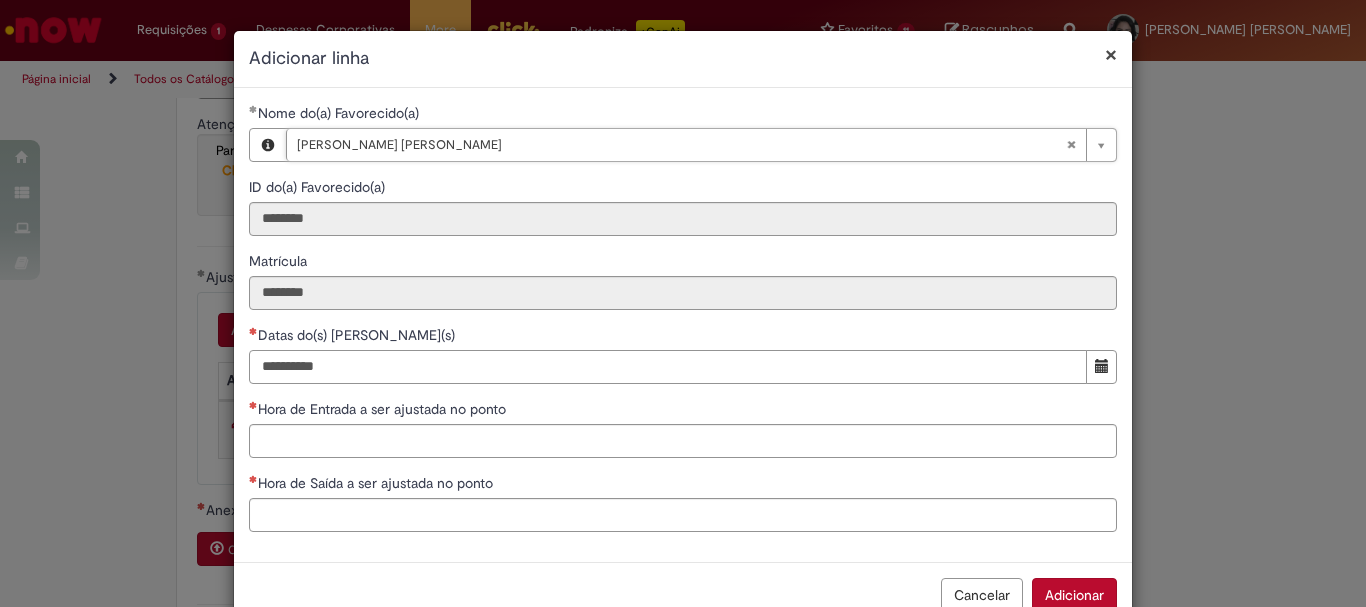 click on "Datas do(s) [PERSON_NAME](s)" at bounding box center [668, 367] 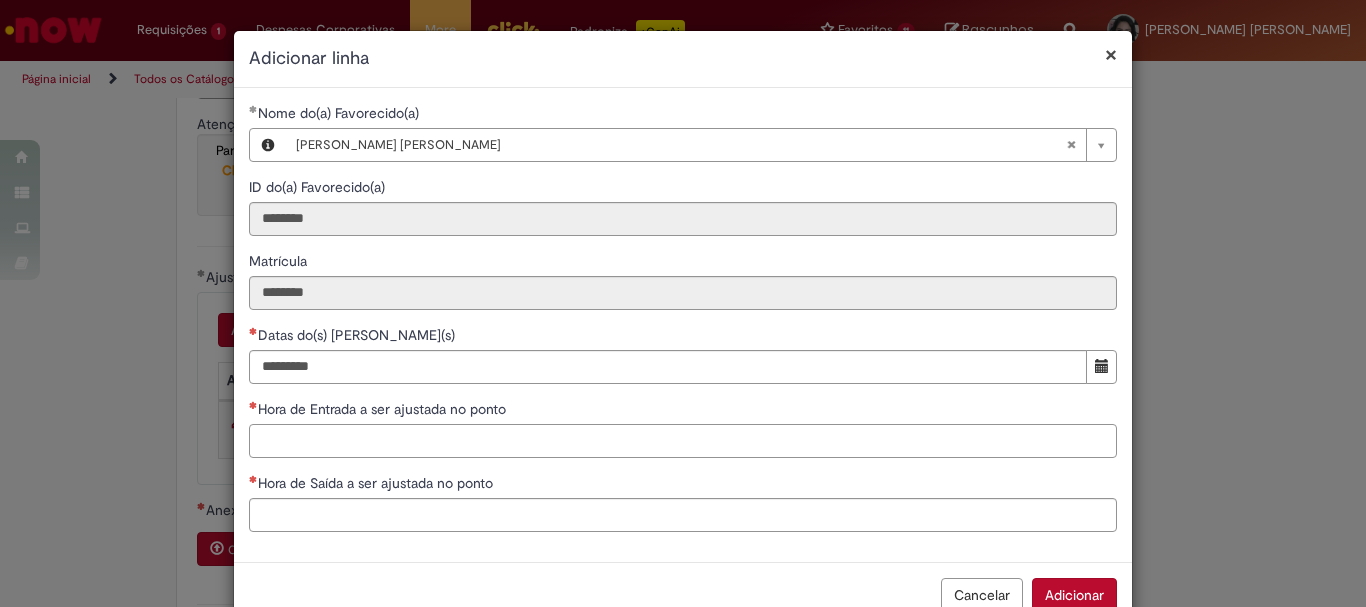 click on "Hora de Entrada a ser ajustada no ponto" at bounding box center [683, 428] 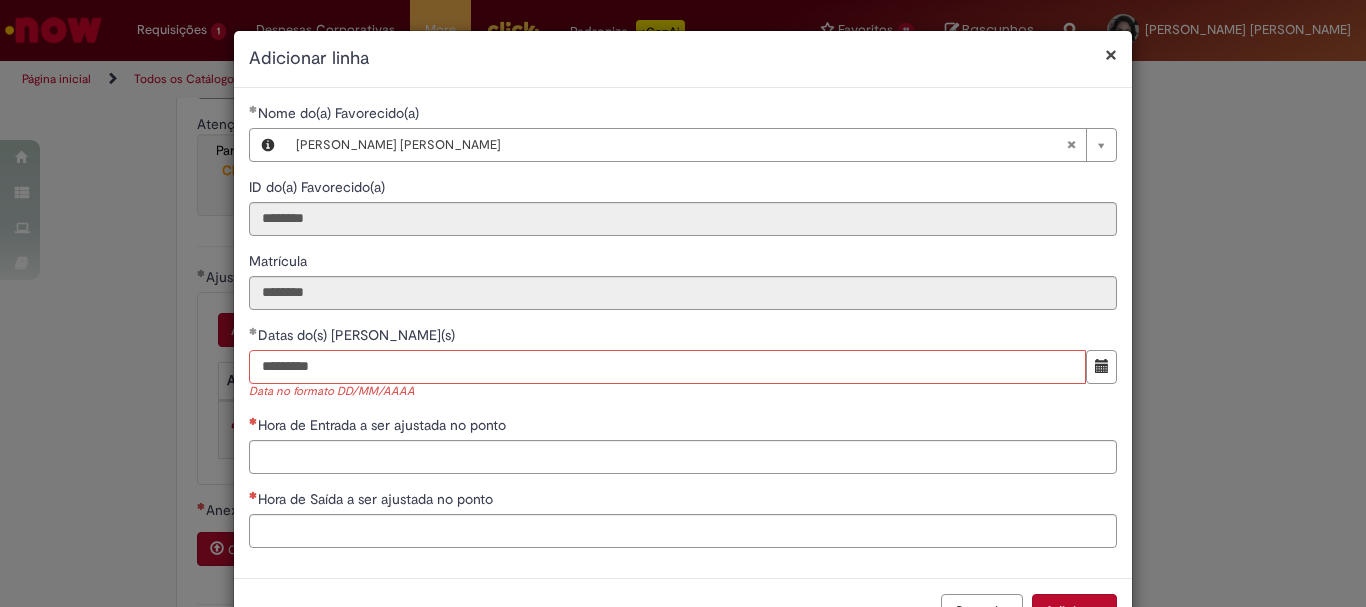 click on "*********" at bounding box center [667, 367] 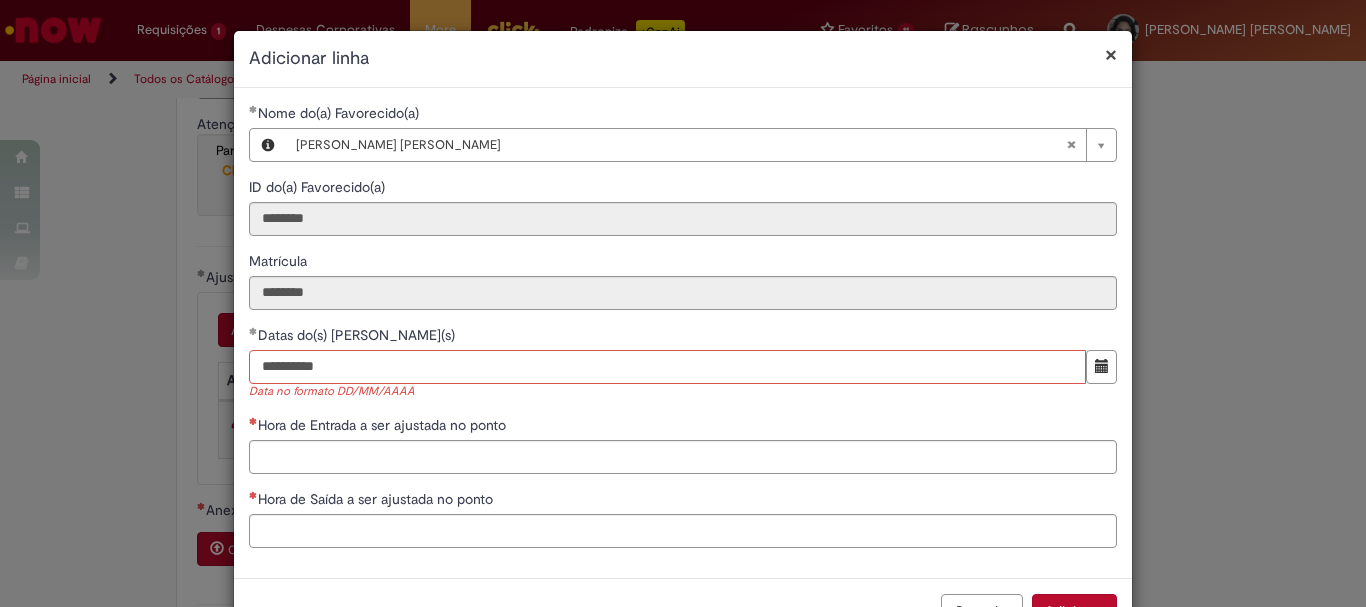 type on "**********" 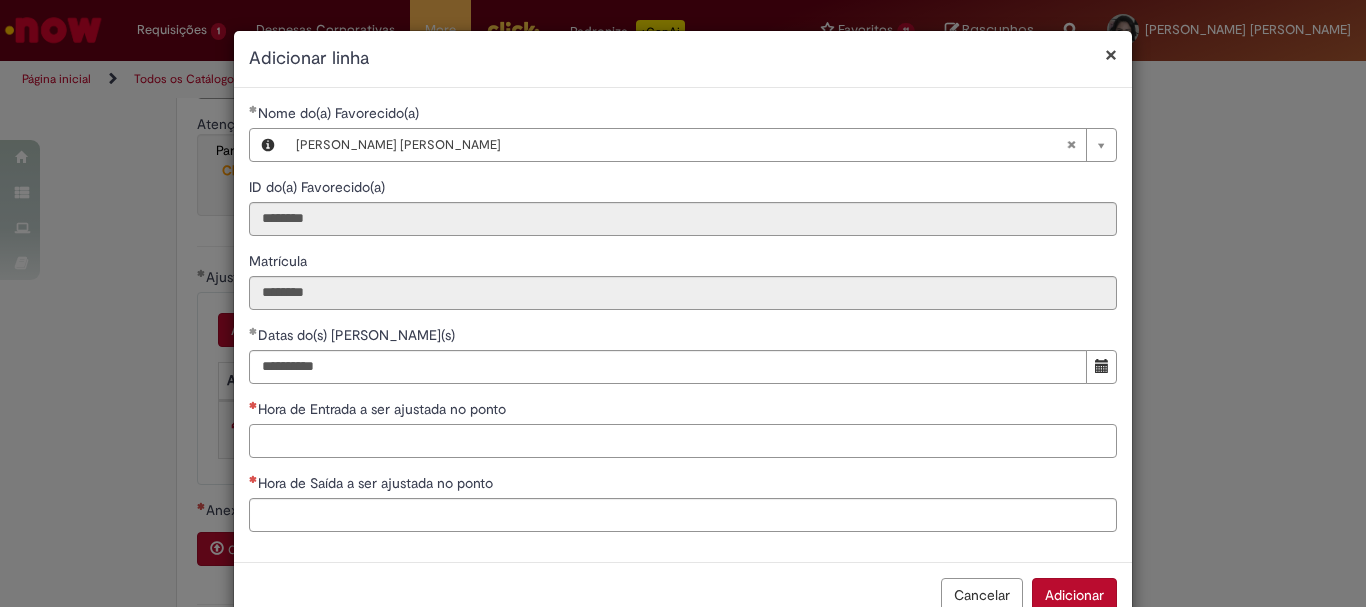 click on "Hora de Entrada a ser ajustada no ponto" at bounding box center [683, 441] 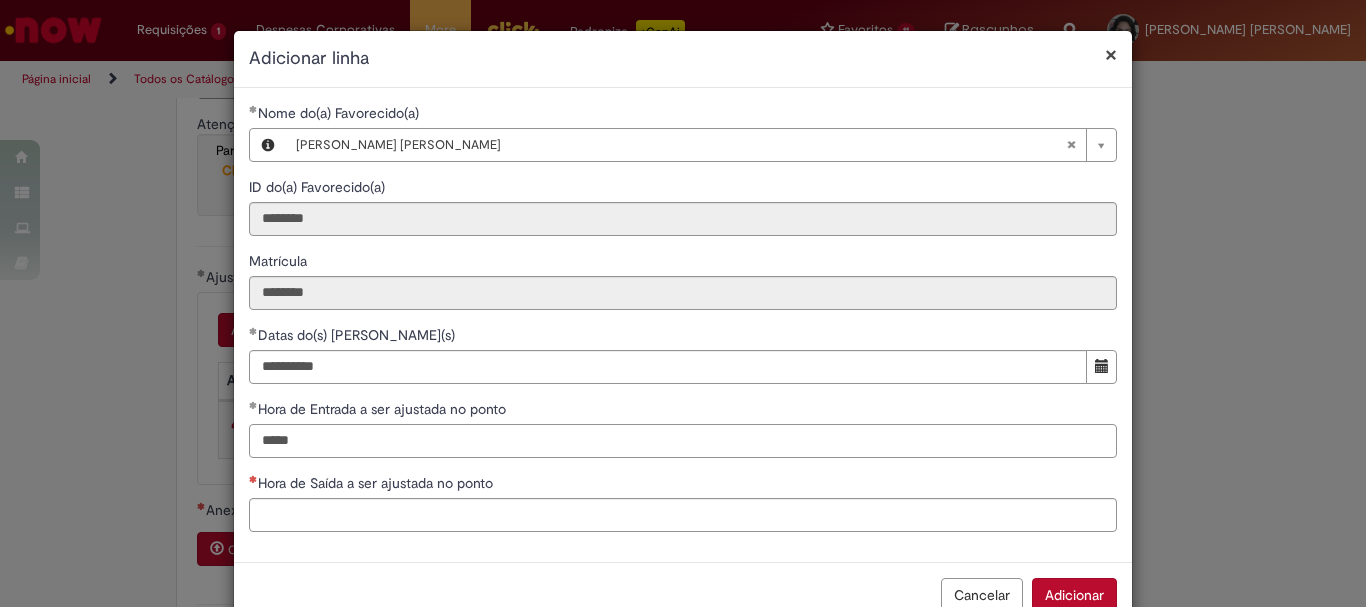 type on "*****" 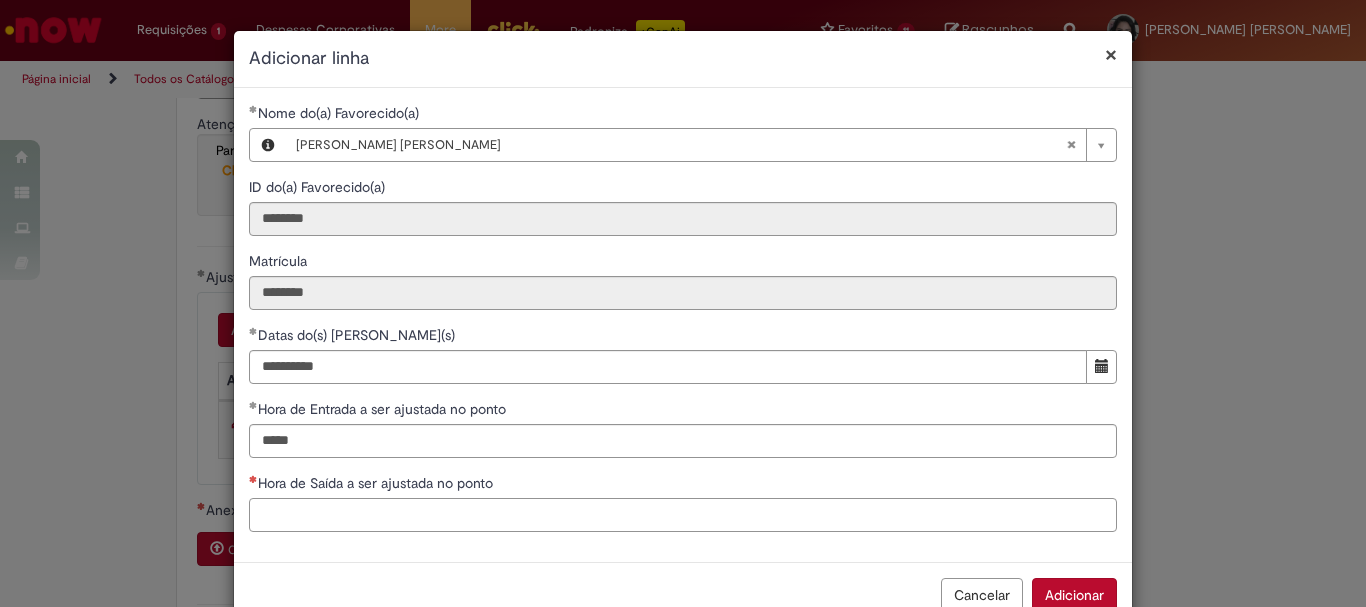 click on "Hora de Saída a ser ajustada no ponto" at bounding box center [683, 515] 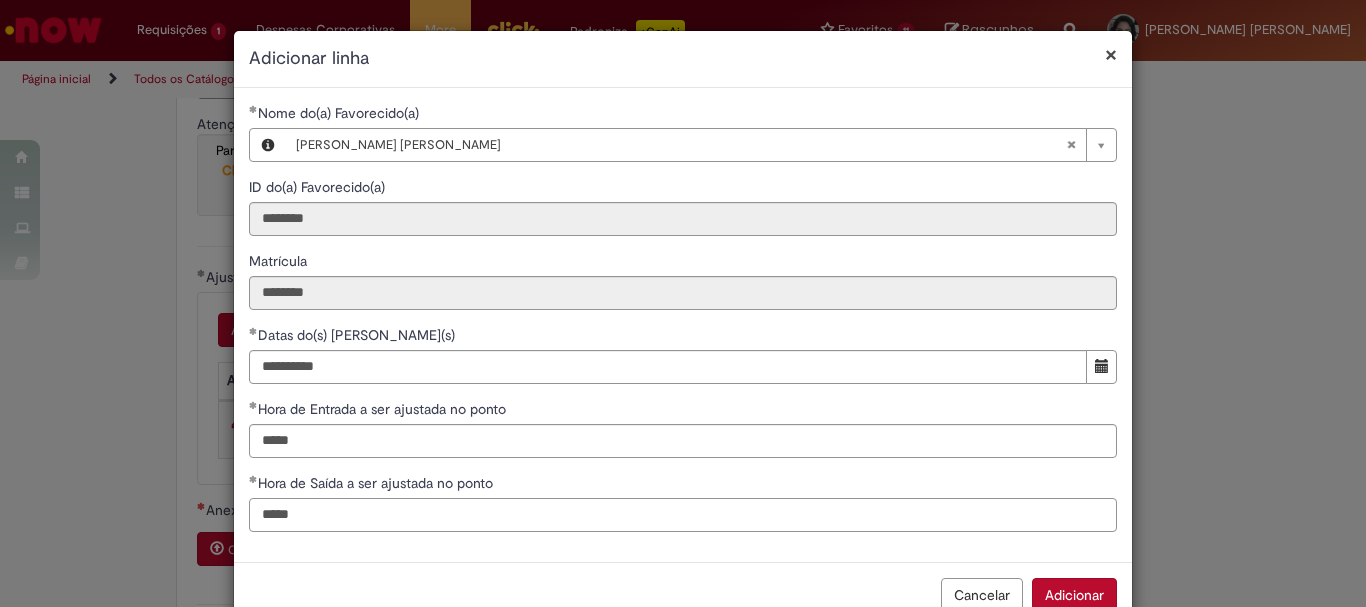 scroll, scrollTop: 51, scrollLeft: 0, axis: vertical 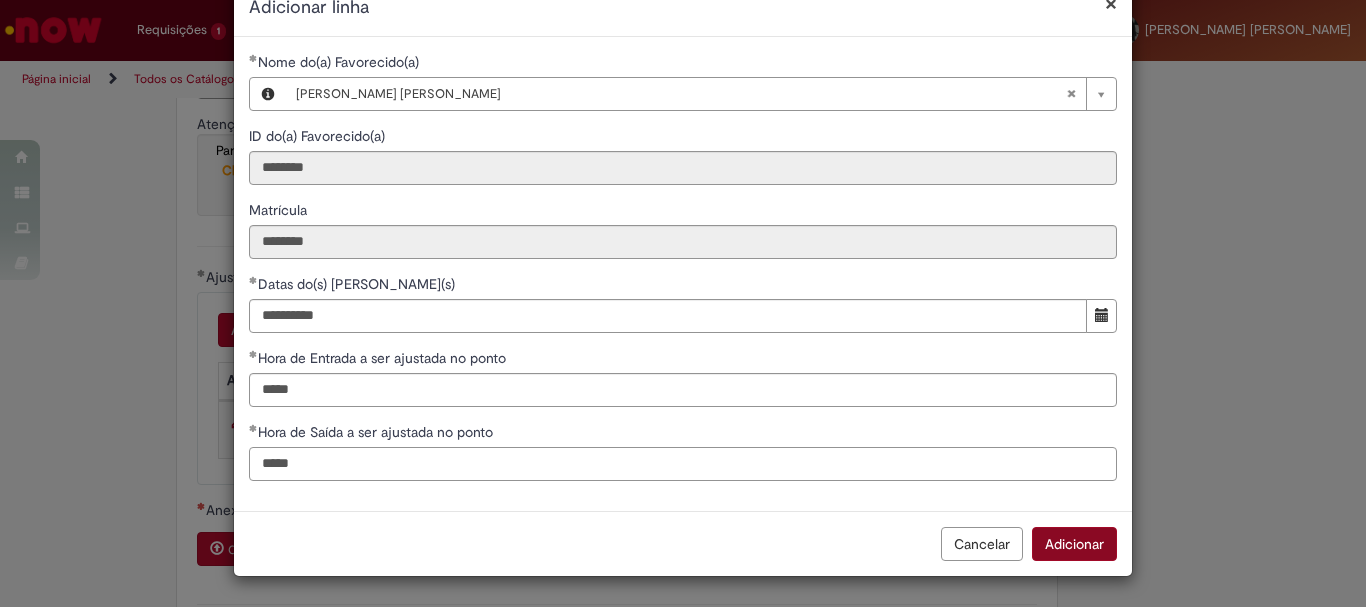 type on "*****" 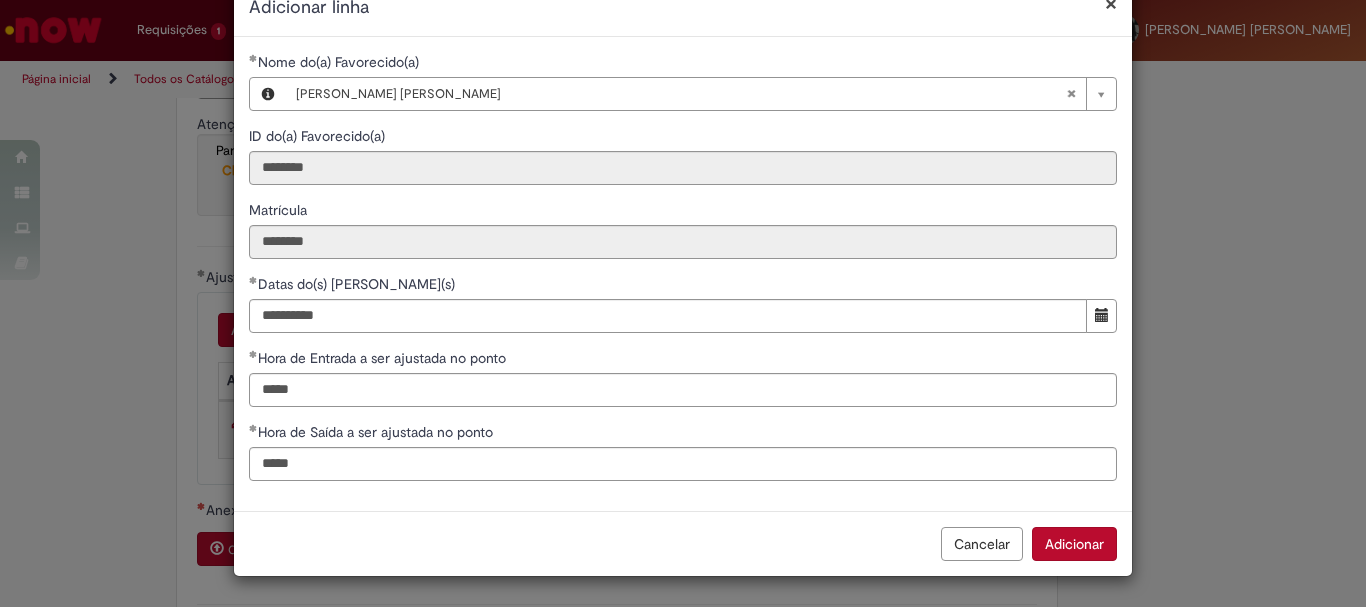 click on "Adicionar" at bounding box center [1074, 544] 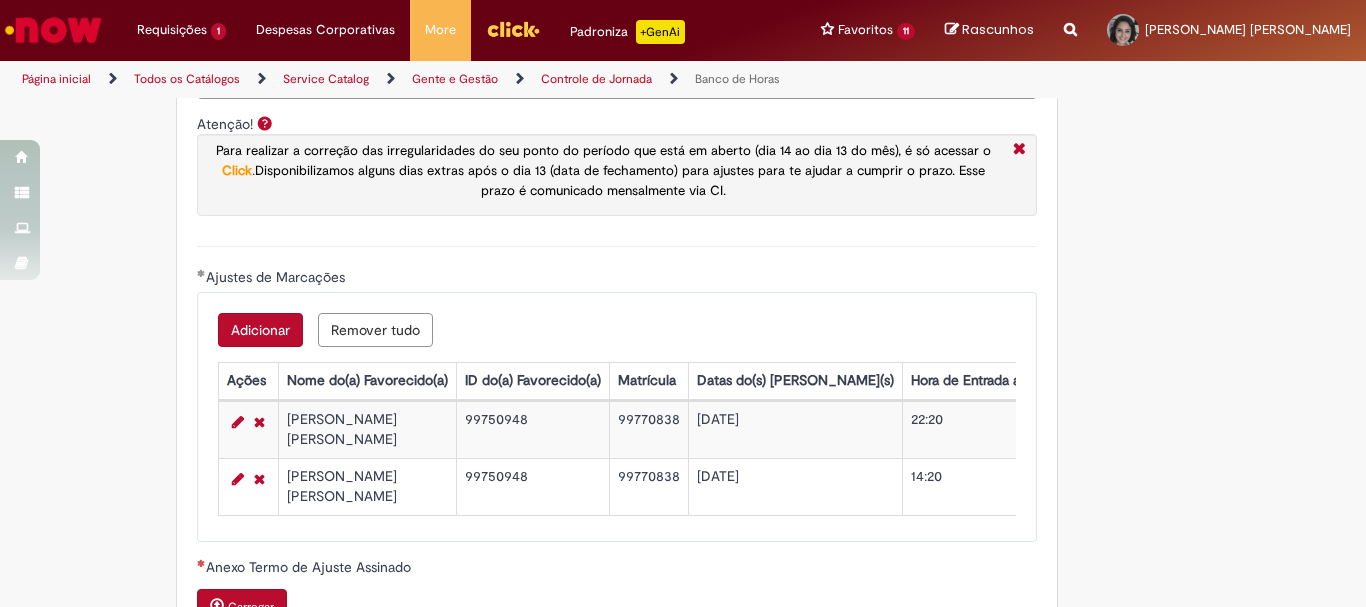 scroll, scrollTop: 1740, scrollLeft: 0, axis: vertical 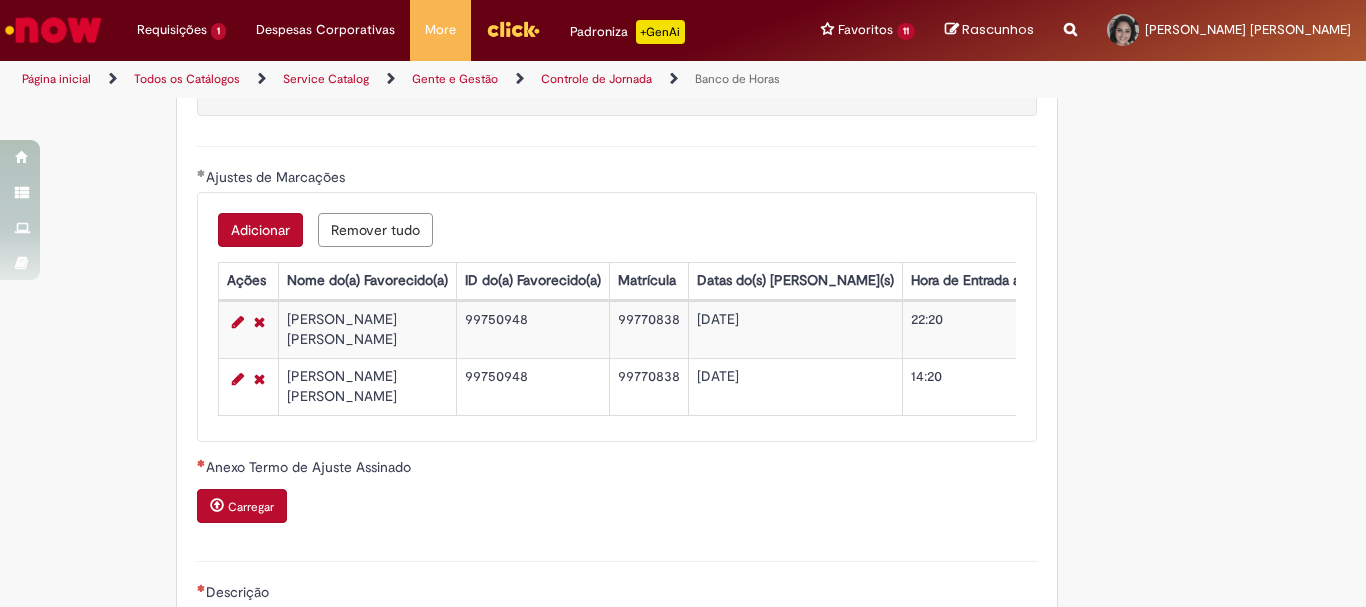 click on "Adicionar" at bounding box center [260, 230] 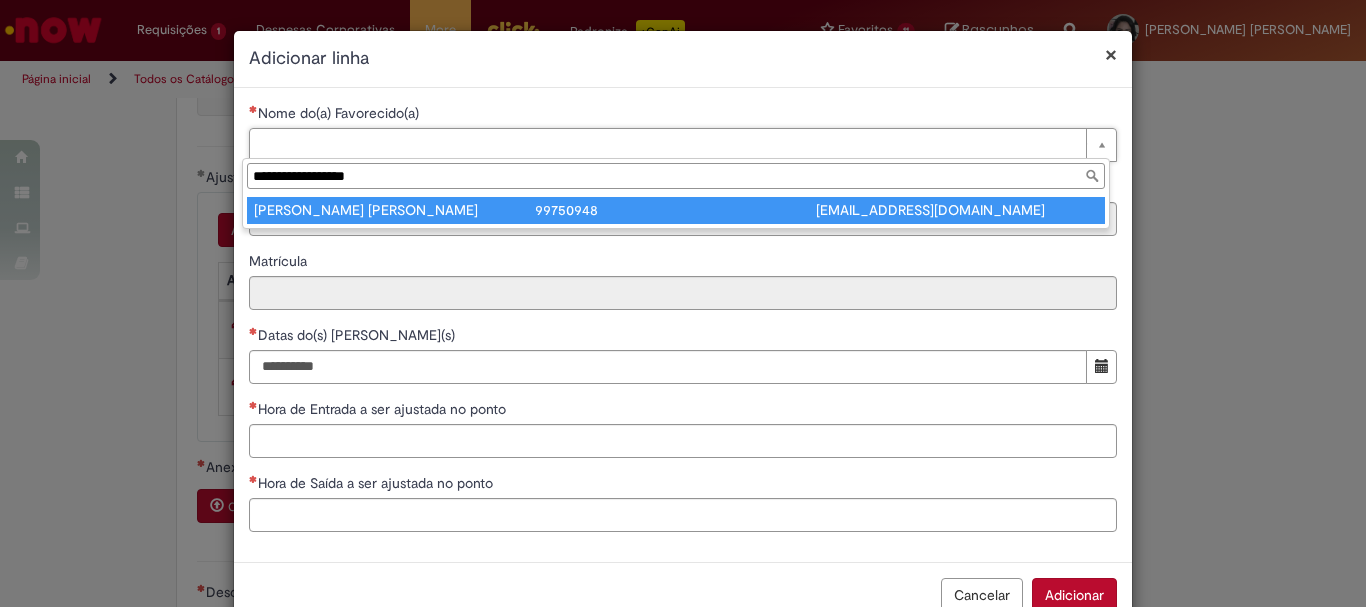 type on "**********" 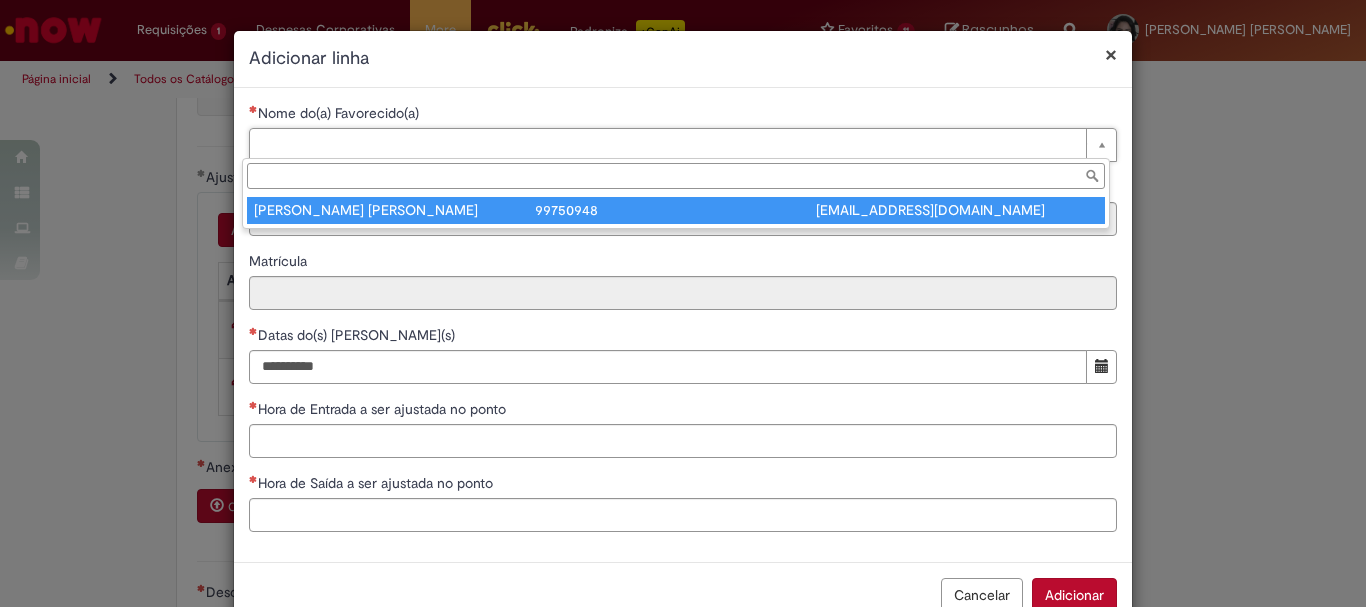 type on "********" 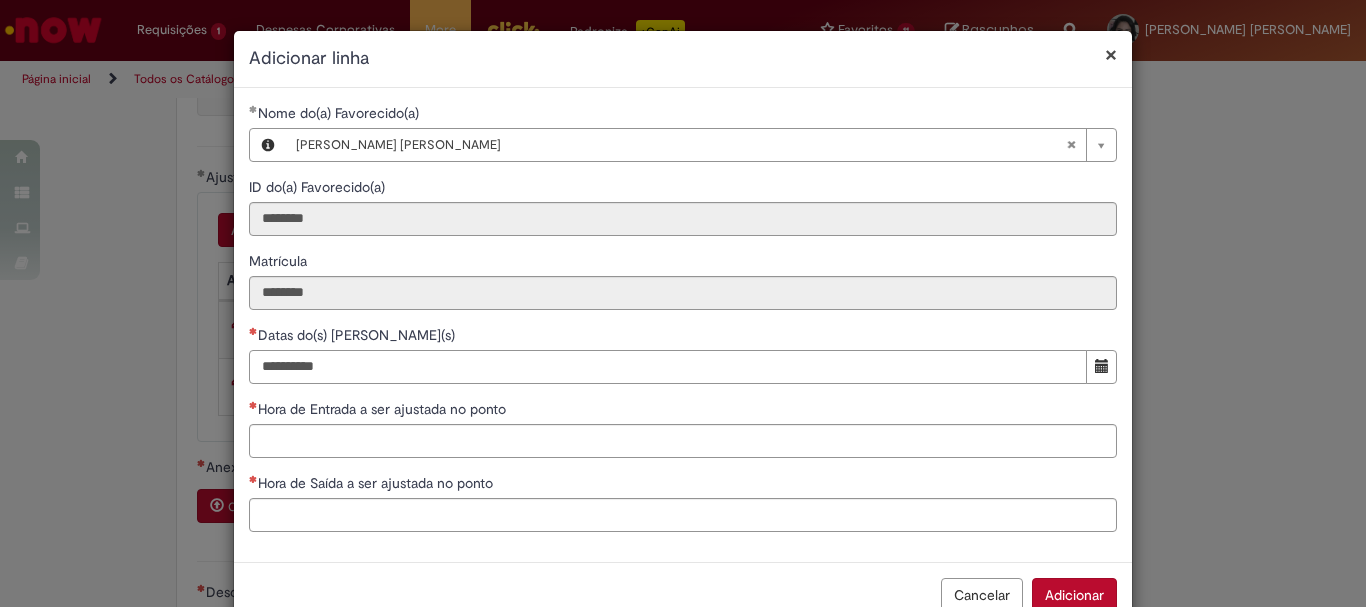 click on "Datas do(s) [PERSON_NAME](s)" at bounding box center [668, 367] 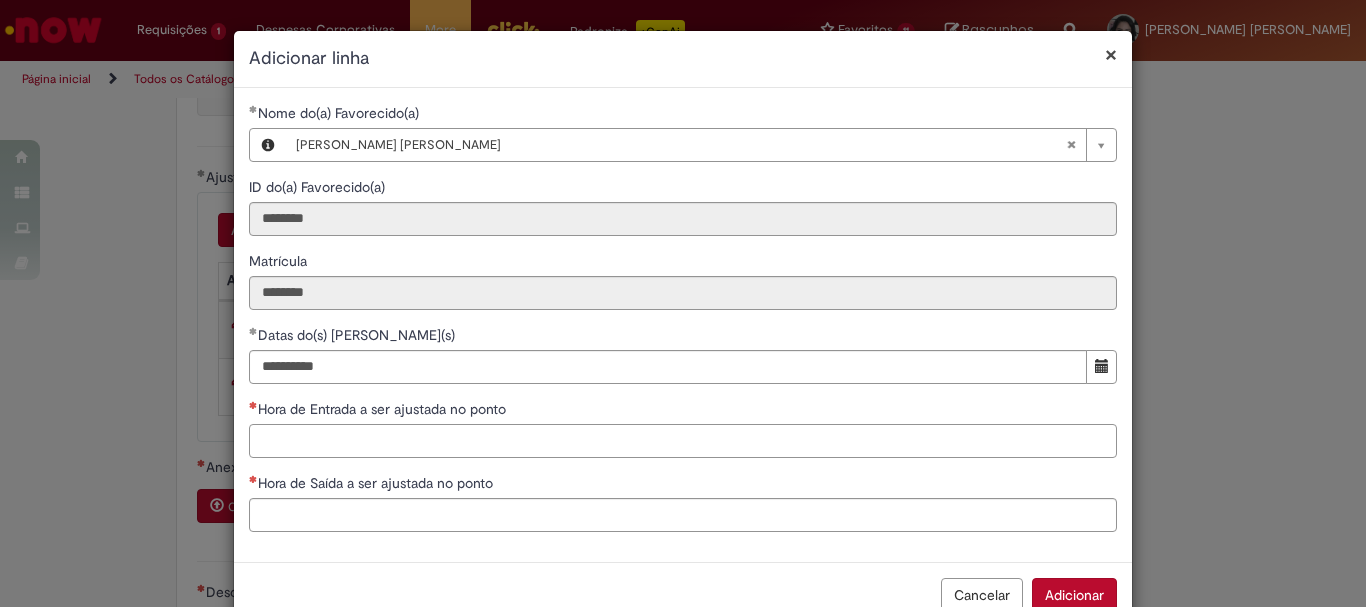 click on "Hora de Entrada a ser ajustada no ponto" at bounding box center (683, 441) 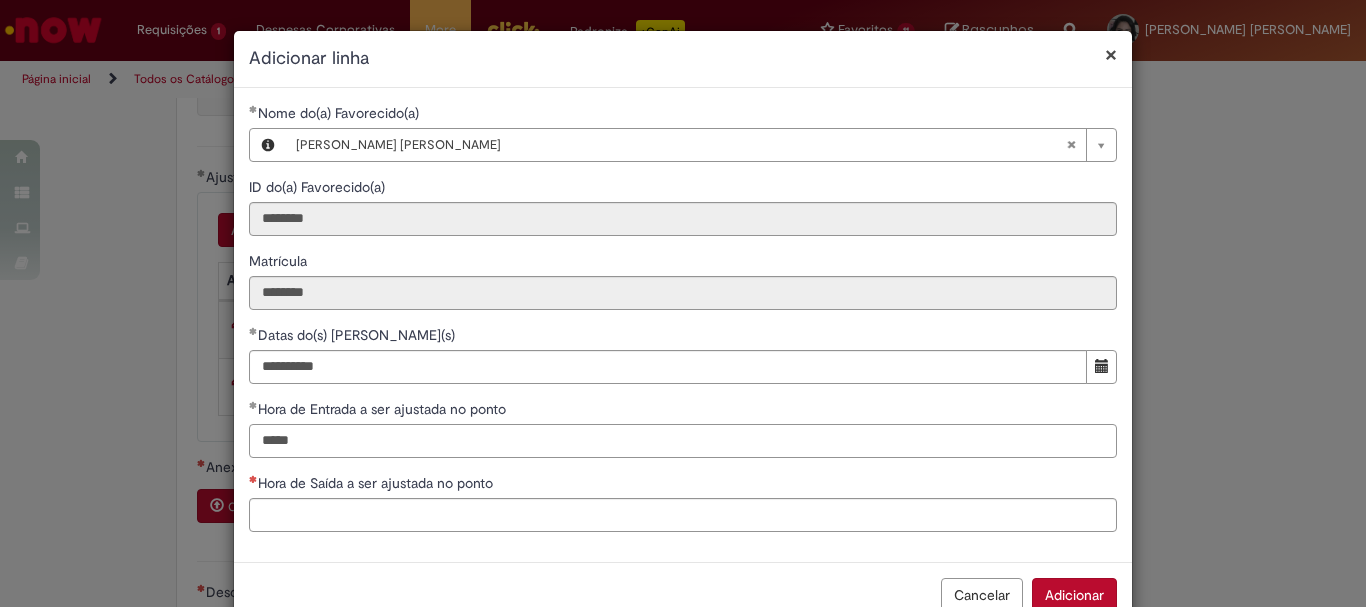 type on "*****" 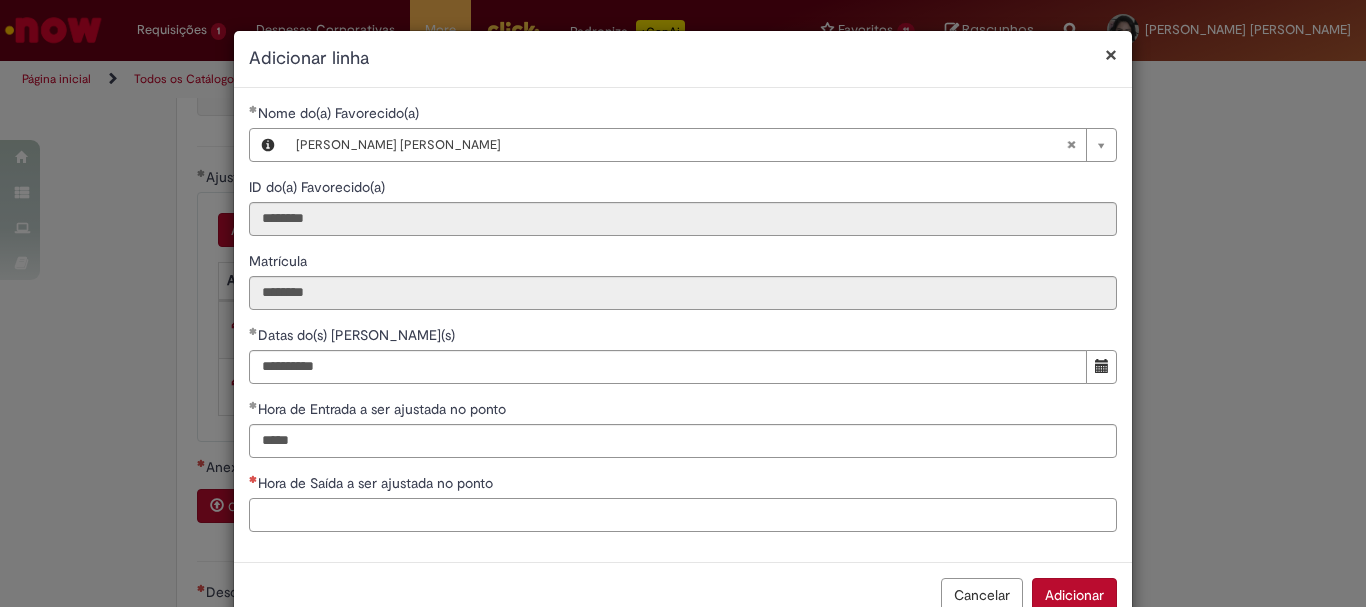 click on "Hora de Saída a ser ajustada no ponto" at bounding box center [683, 515] 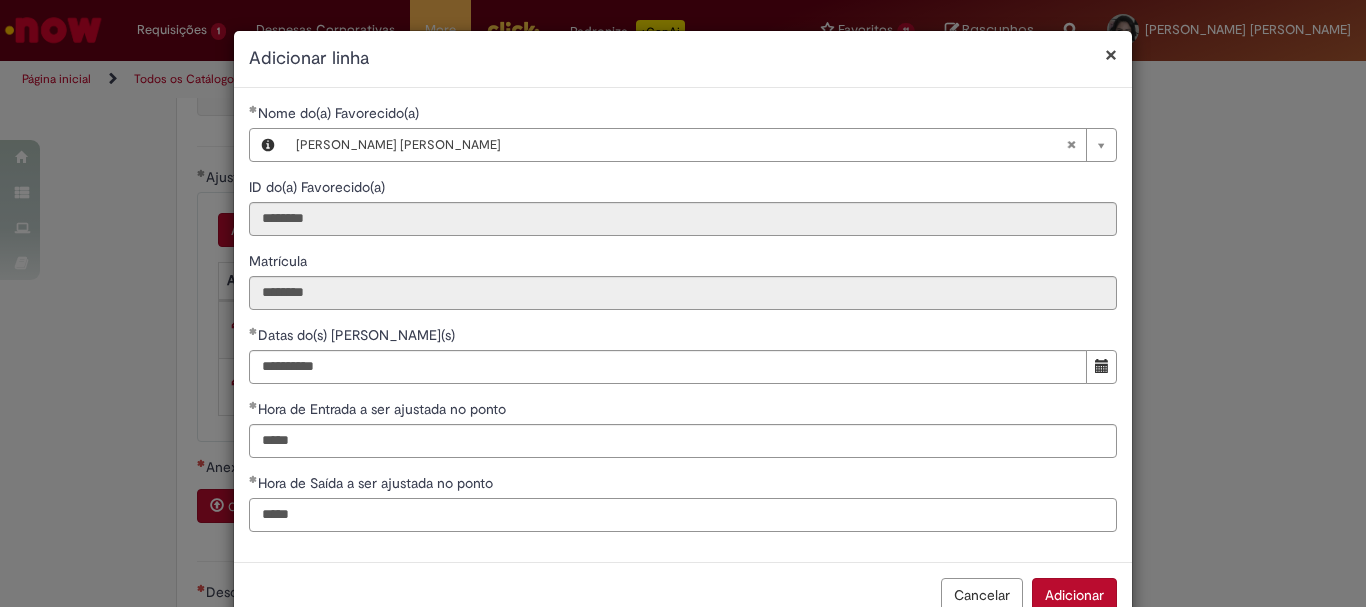 scroll, scrollTop: 51, scrollLeft: 0, axis: vertical 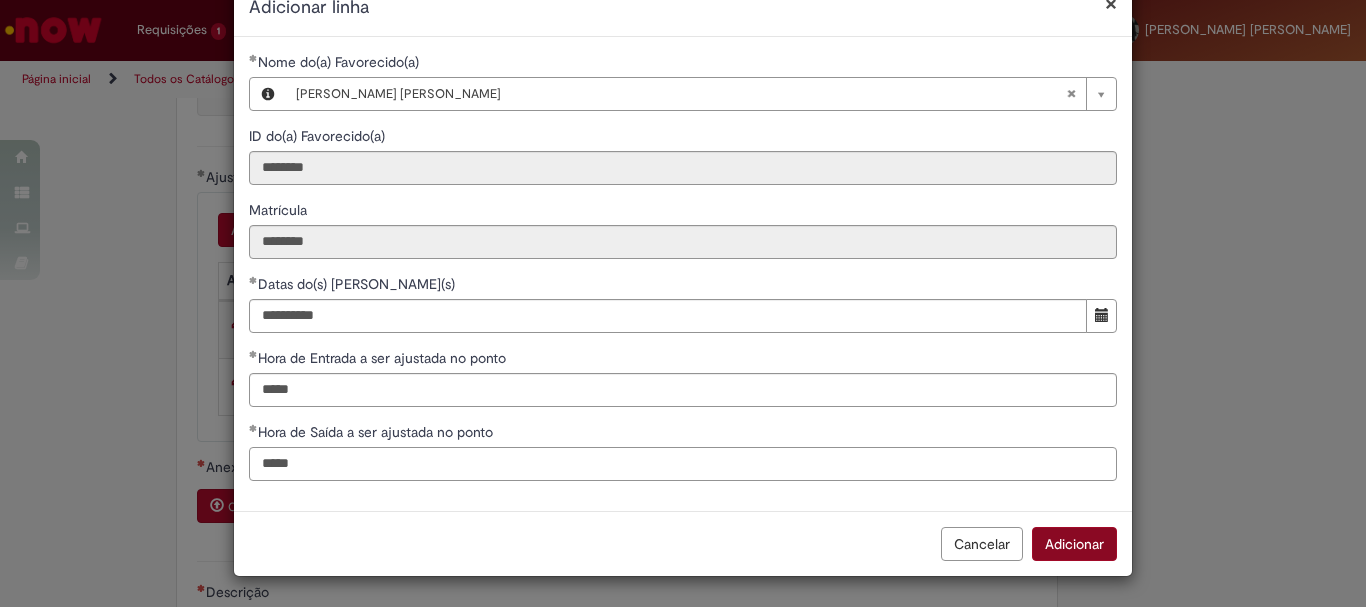type on "*****" 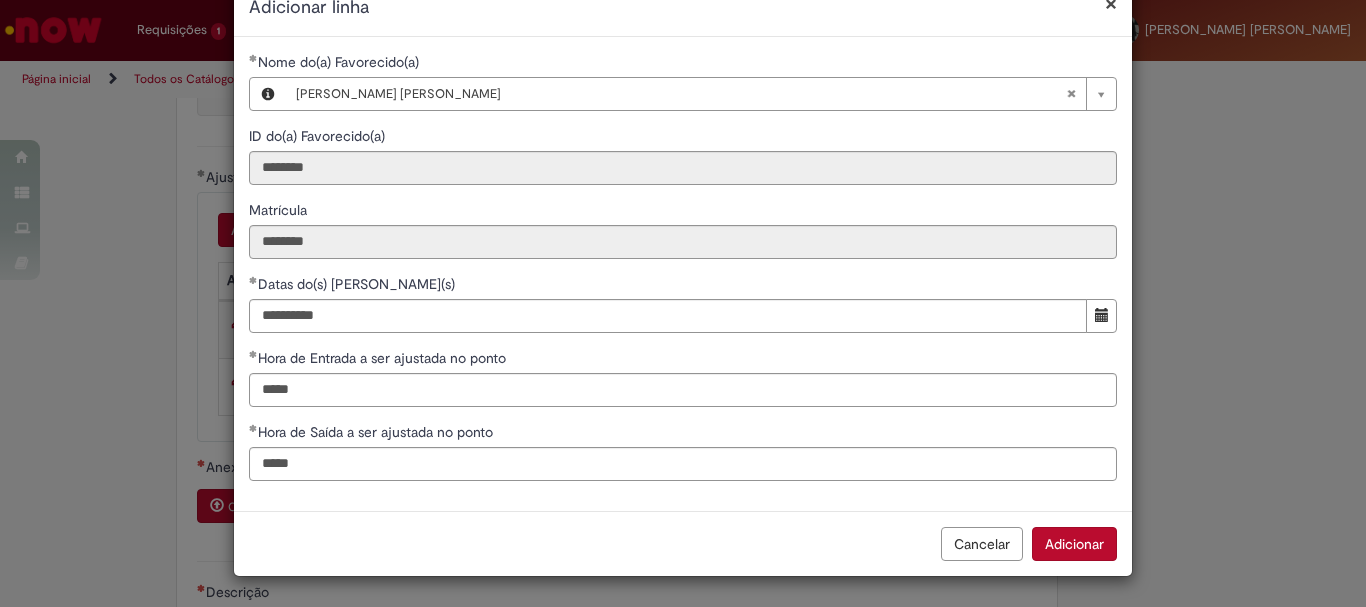 click on "Adicionar" at bounding box center (1074, 544) 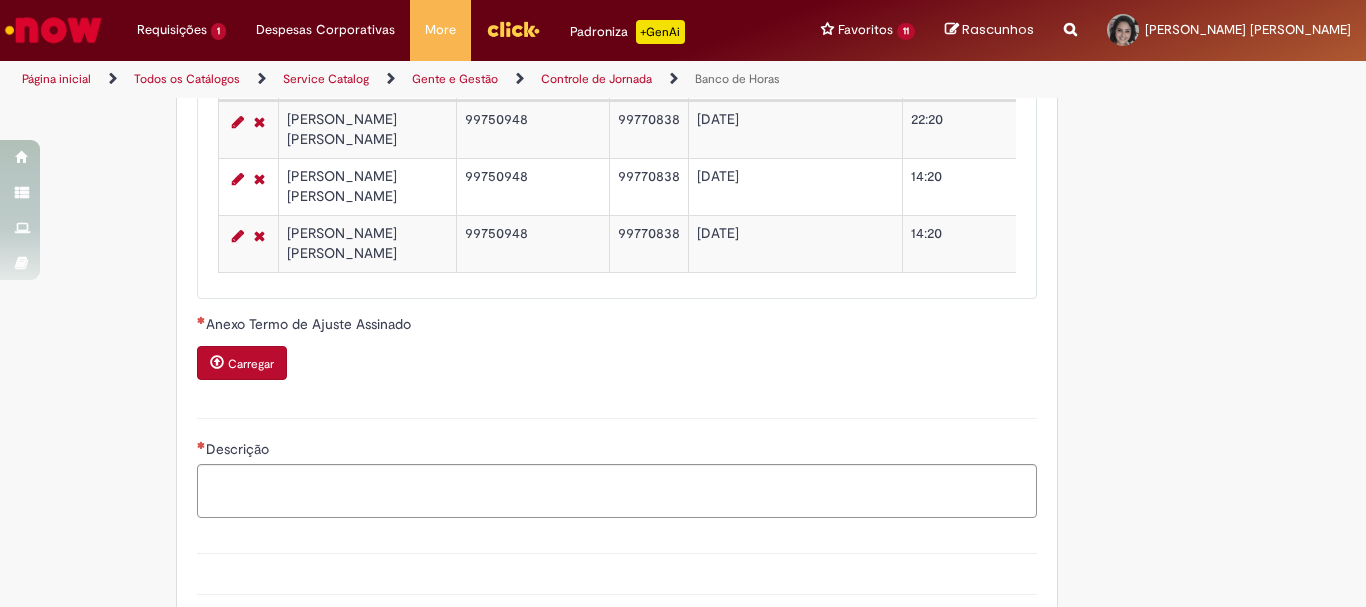 scroll, scrollTop: 2040, scrollLeft: 0, axis: vertical 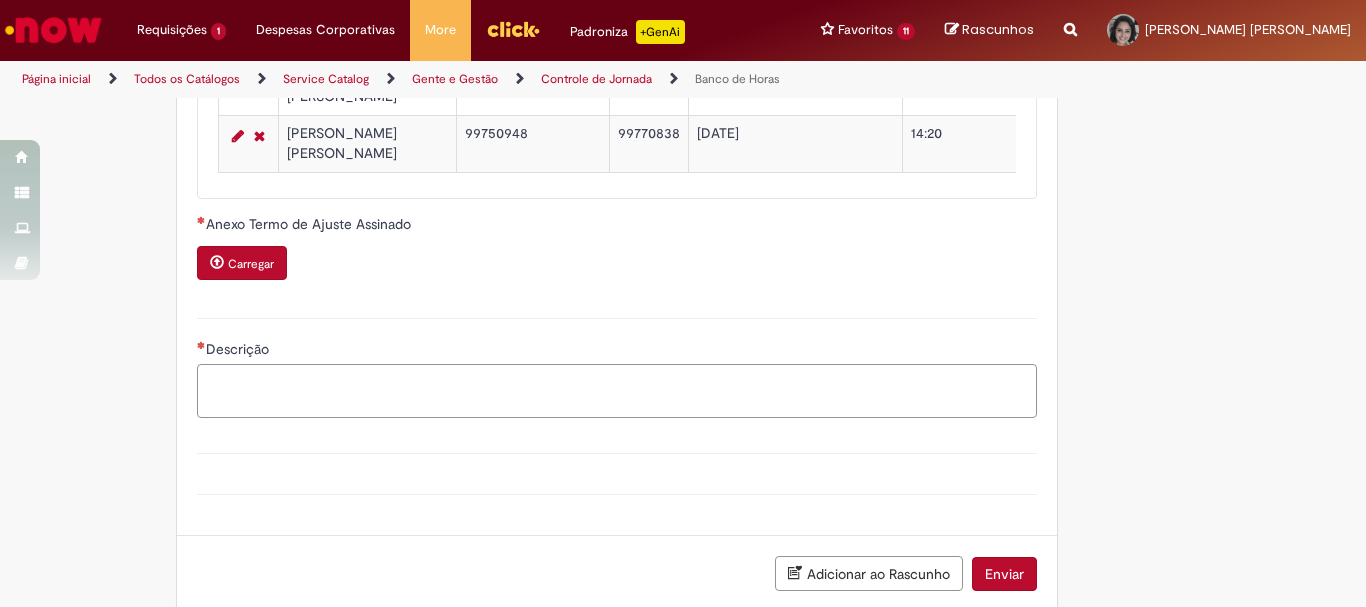 click on "Descrição" at bounding box center (617, 391) 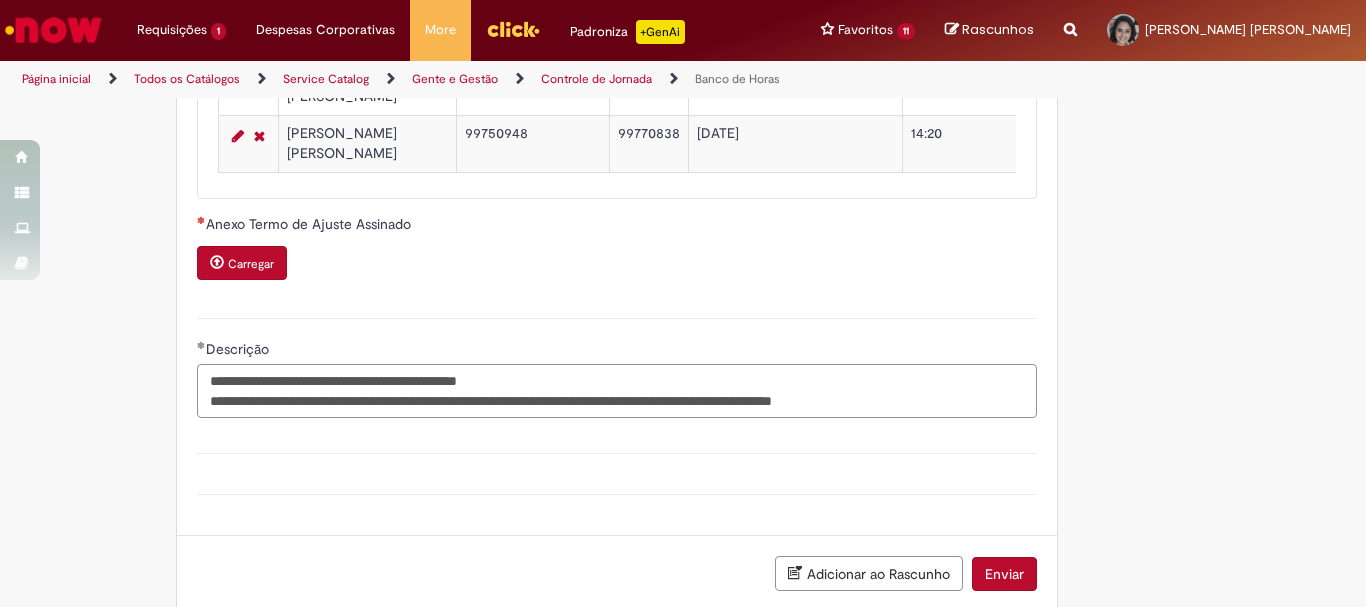 click on "**********" at bounding box center (617, 391) 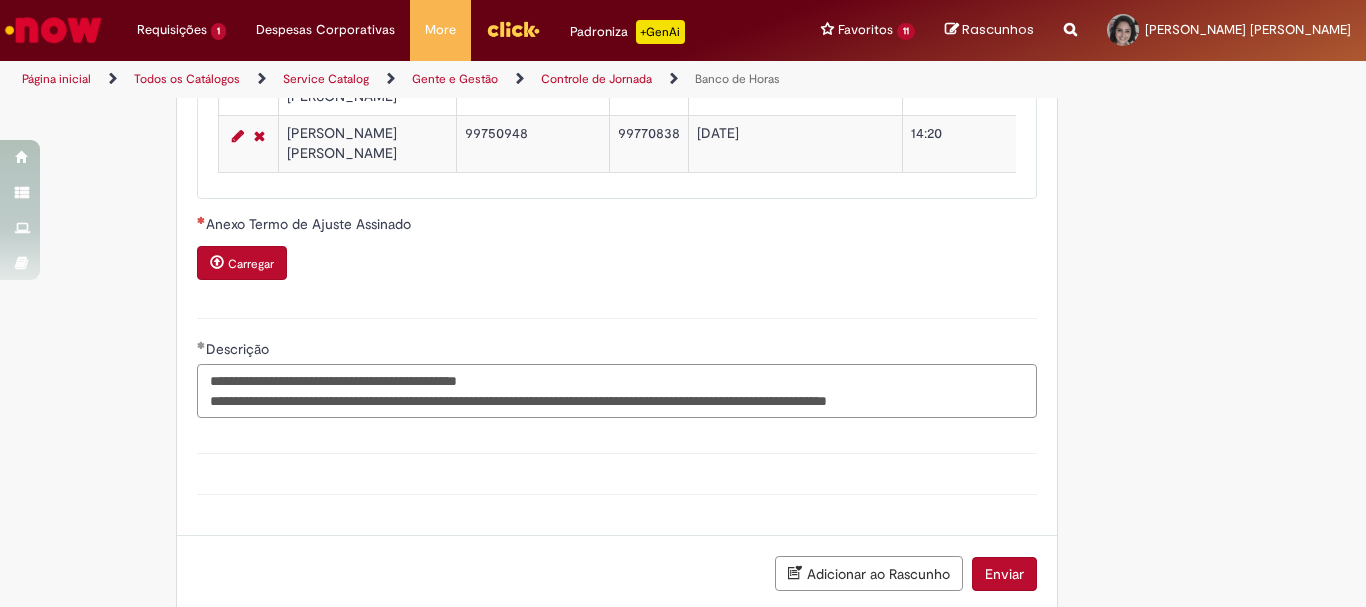 click on "**********" at bounding box center (617, 391) 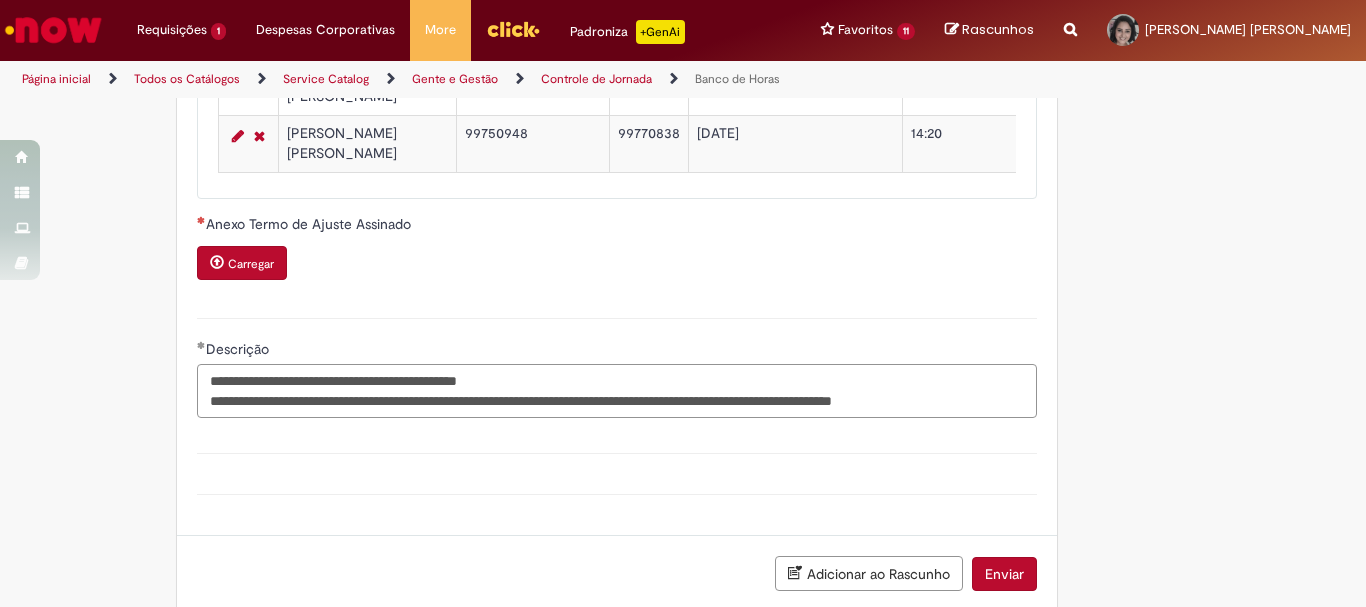 click on "**********" at bounding box center [617, 391] 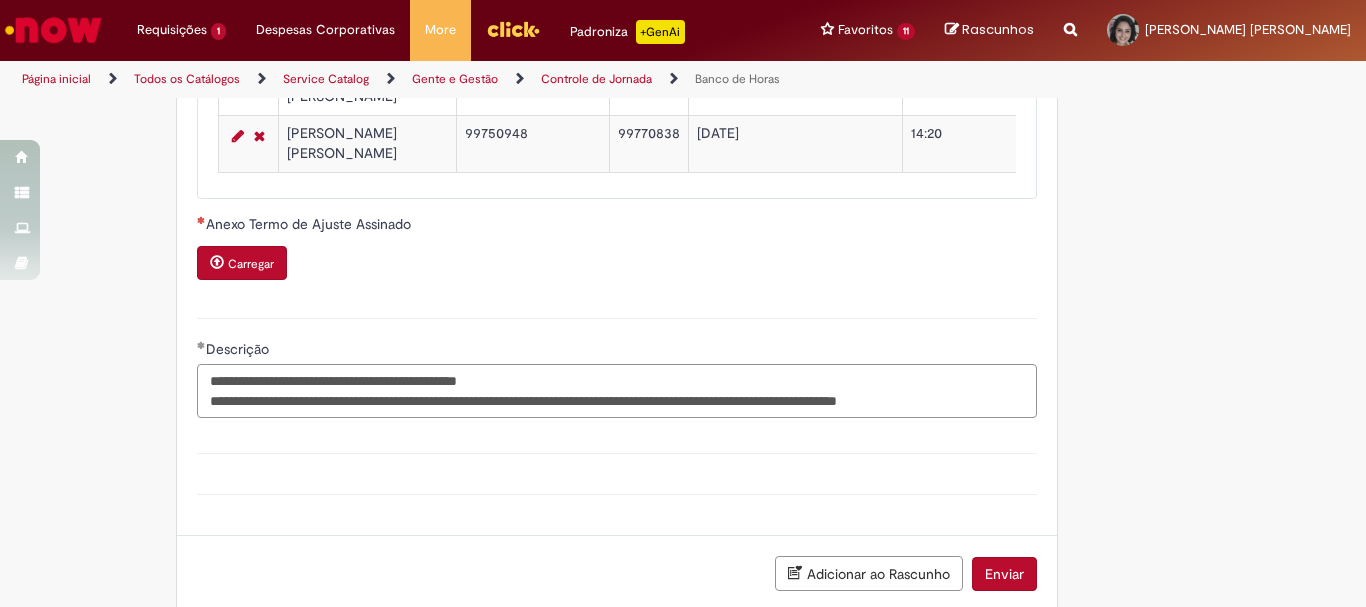 click on "**********" at bounding box center [617, 391] 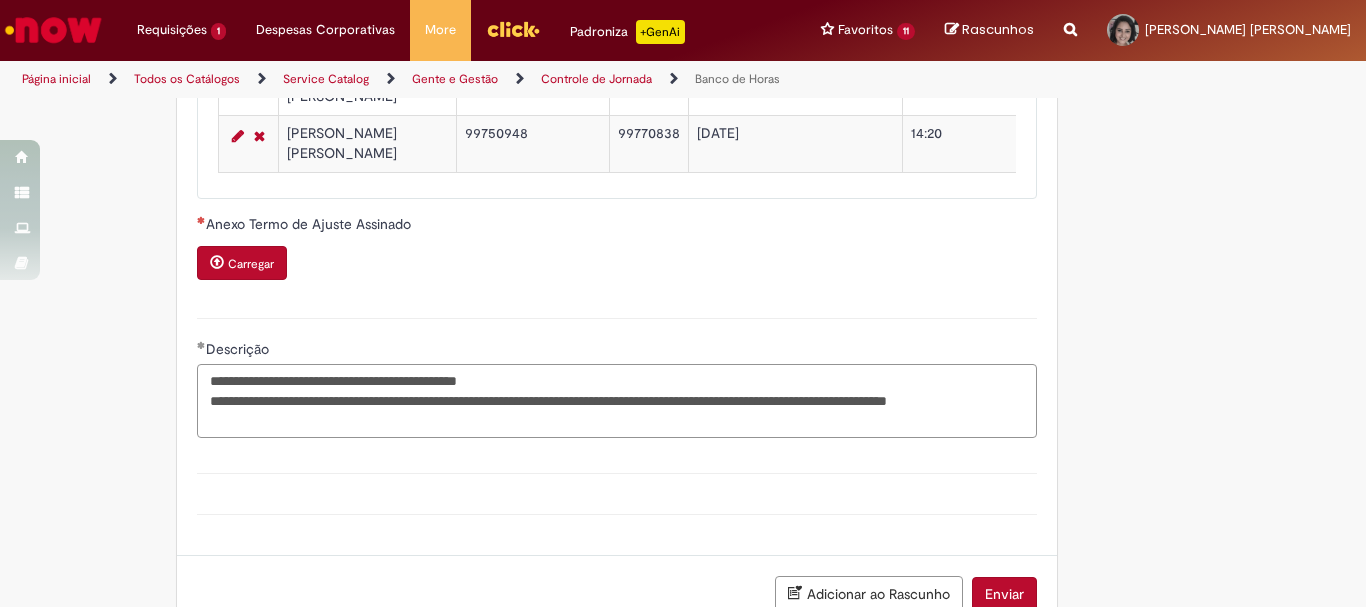 click on "**********" at bounding box center [617, 401] 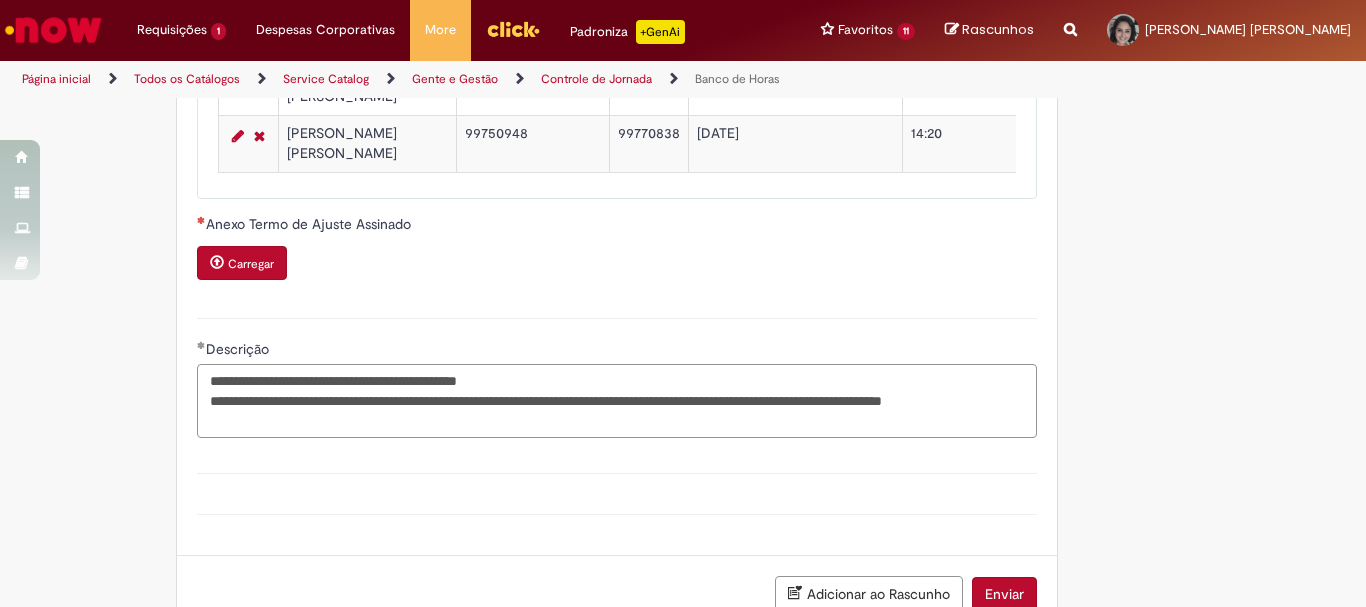 click on "**********" at bounding box center [617, 401] 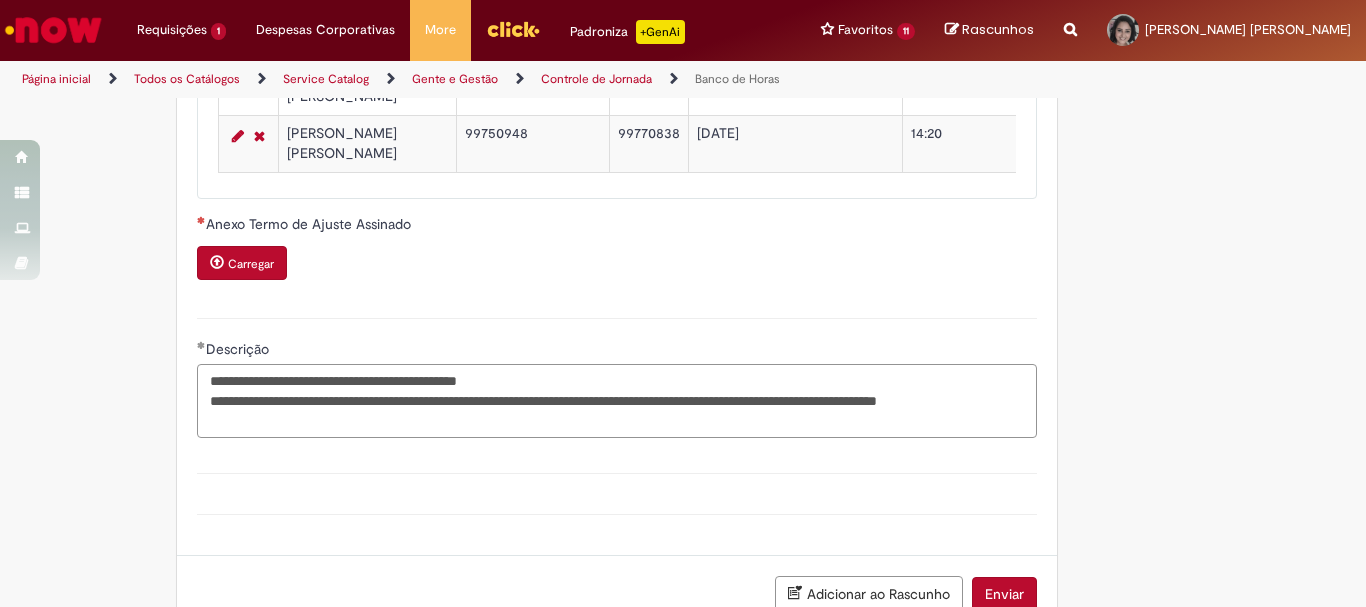 click on "**********" at bounding box center (617, 401) 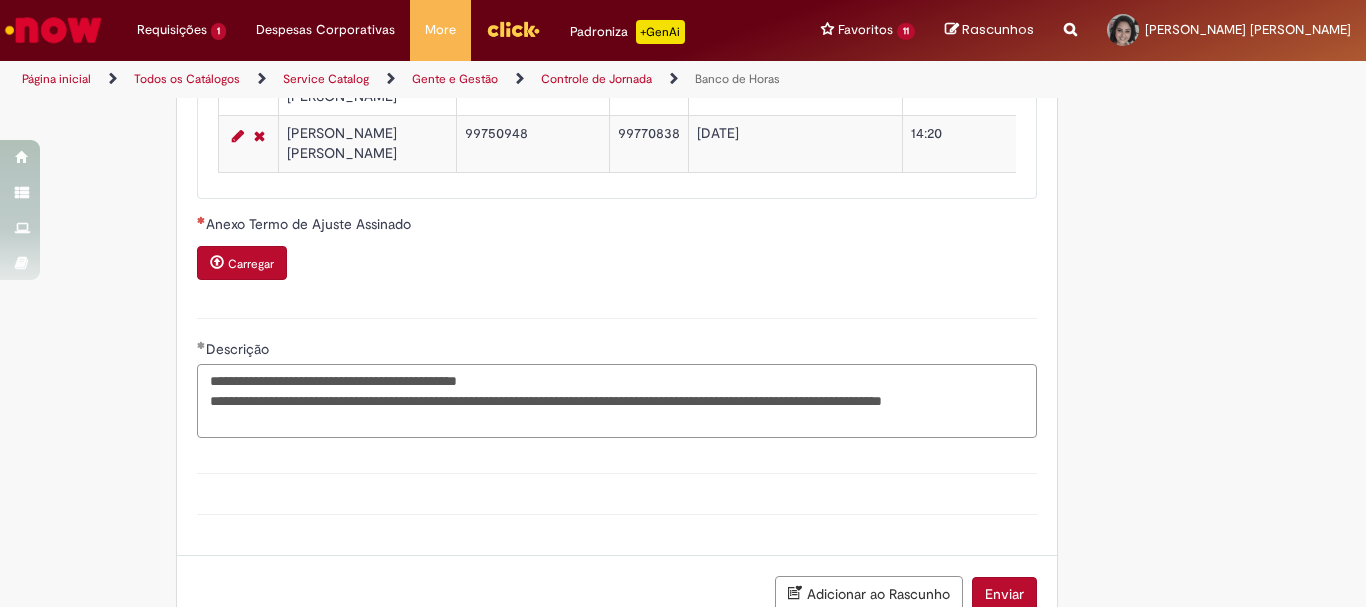 scroll, scrollTop: 2140, scrollLeft: 0, axis: vertical 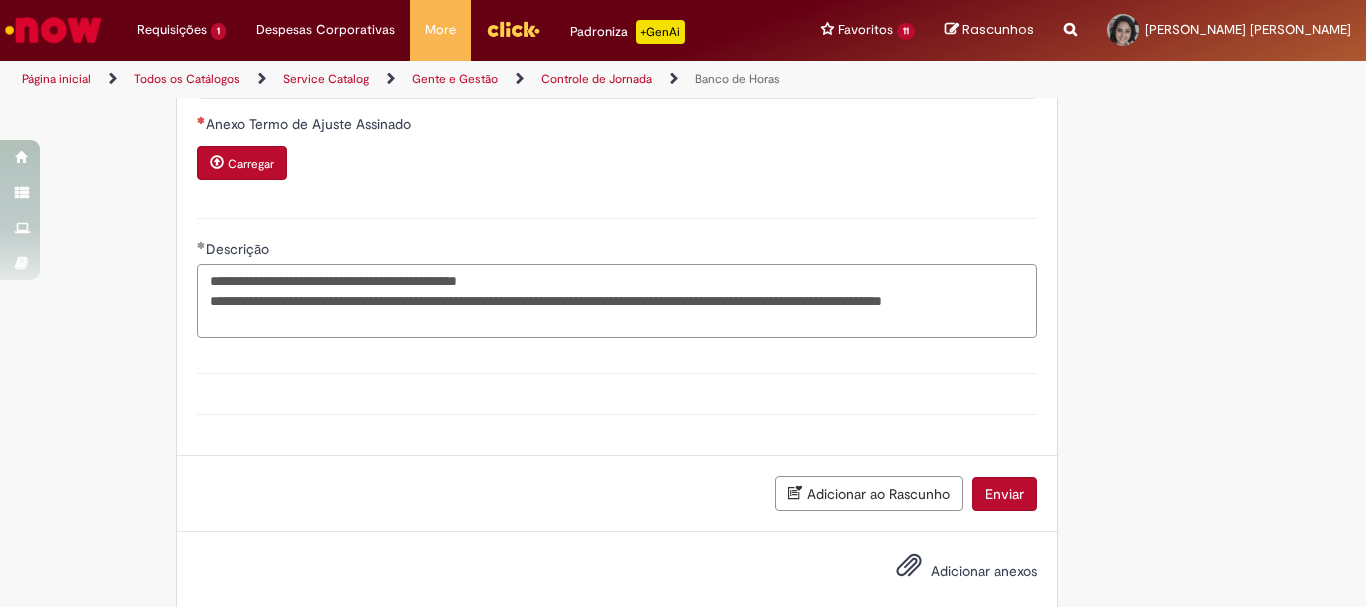 type on "**********" 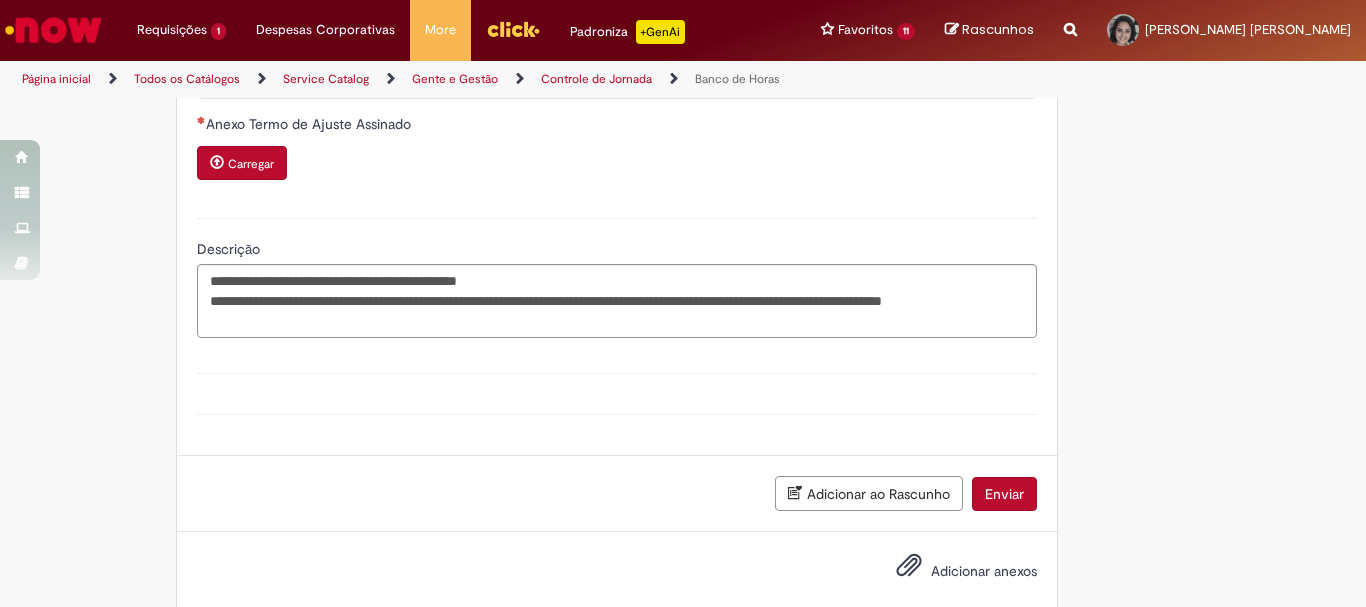 click on "Adicionar anexos" at bounding box center (984, 571) 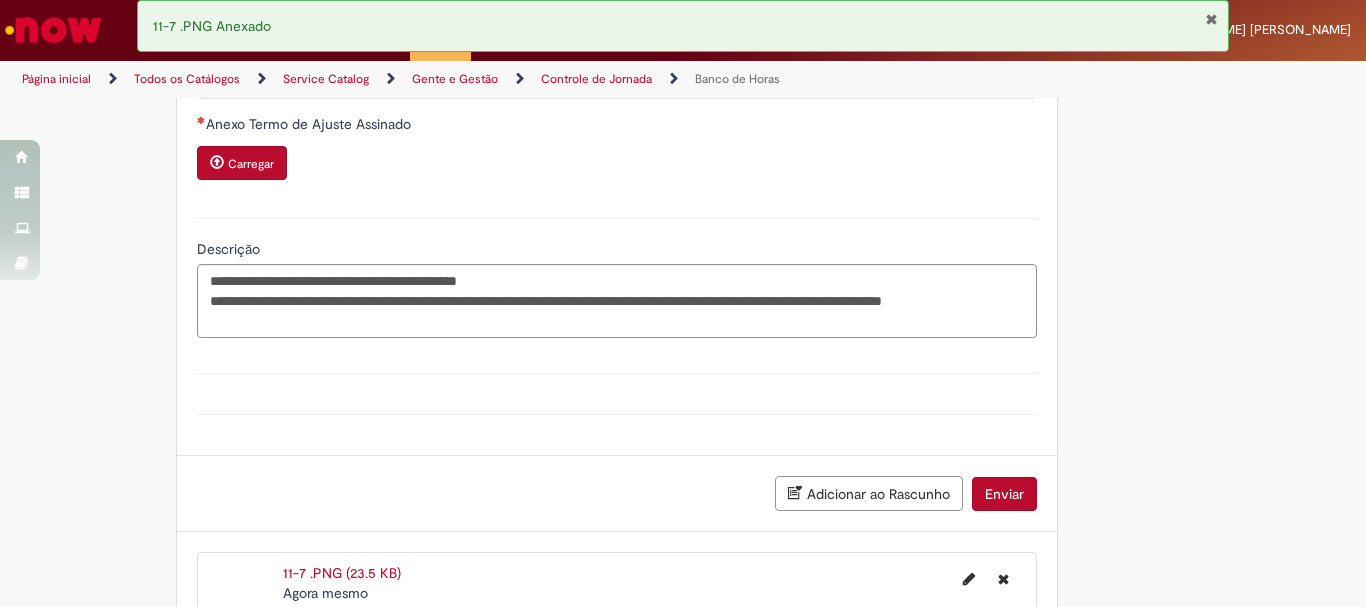 scroll, scrollTop: 2214, scrollLeft: 0, axis: vertical 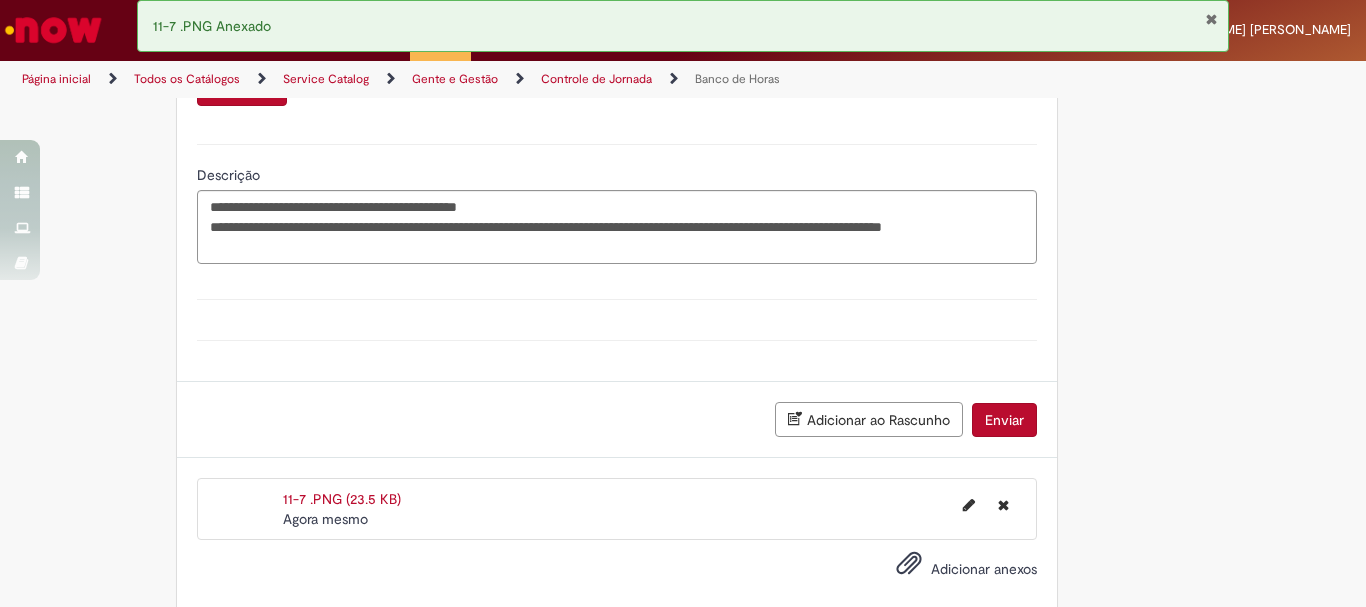 click on "Adicionar anexos" at bounding box center [984, 569] 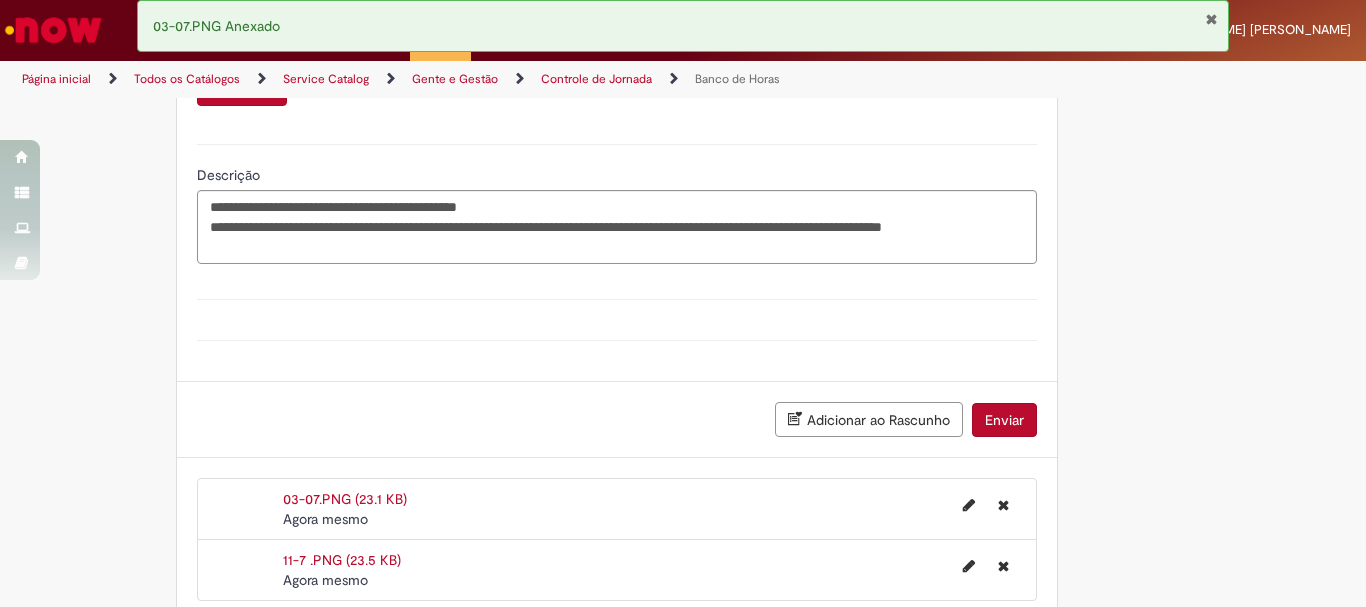 scroll, scrollTop: 2275, scrollLeft: 0, axis: vertical 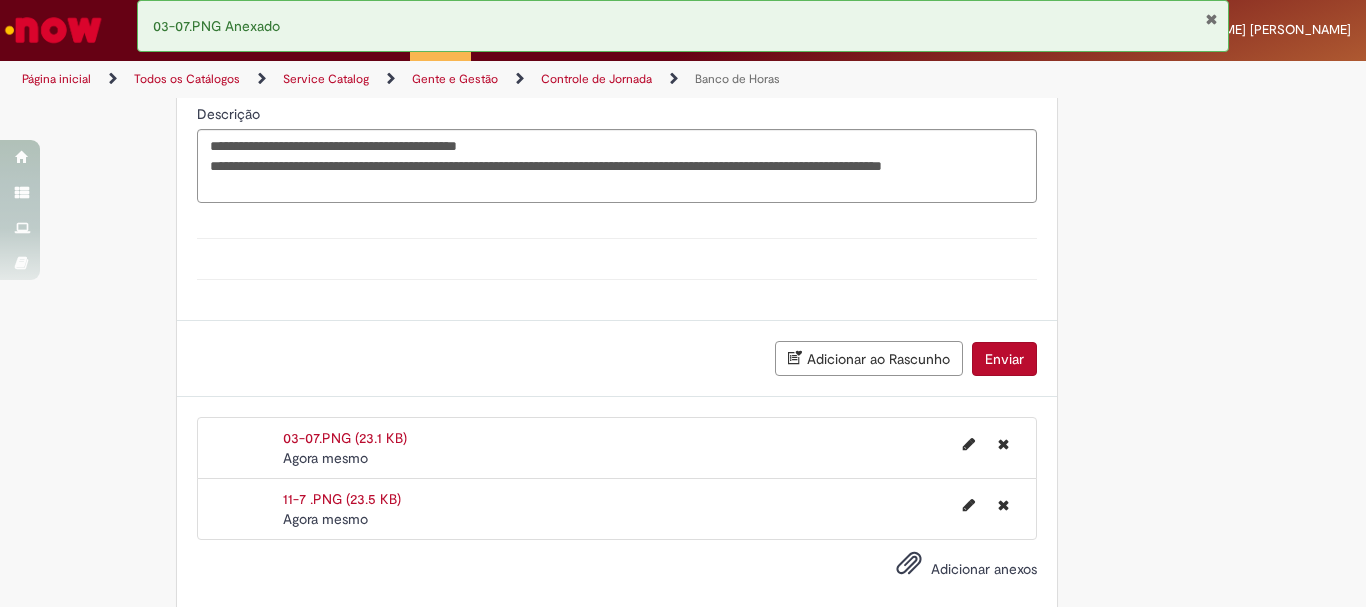 click on "Adicionar anexos" at bounding box center (984, 569) 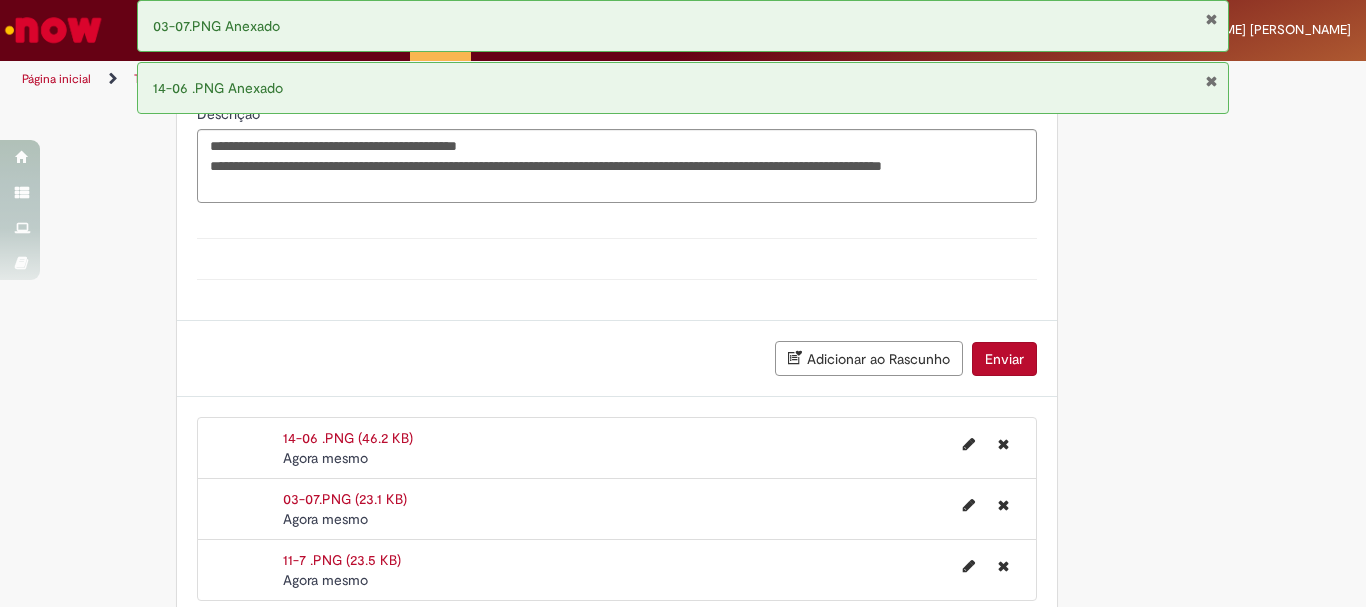 scroll, scrollTop: 2336, scrollLeft: 0, axis: vertical 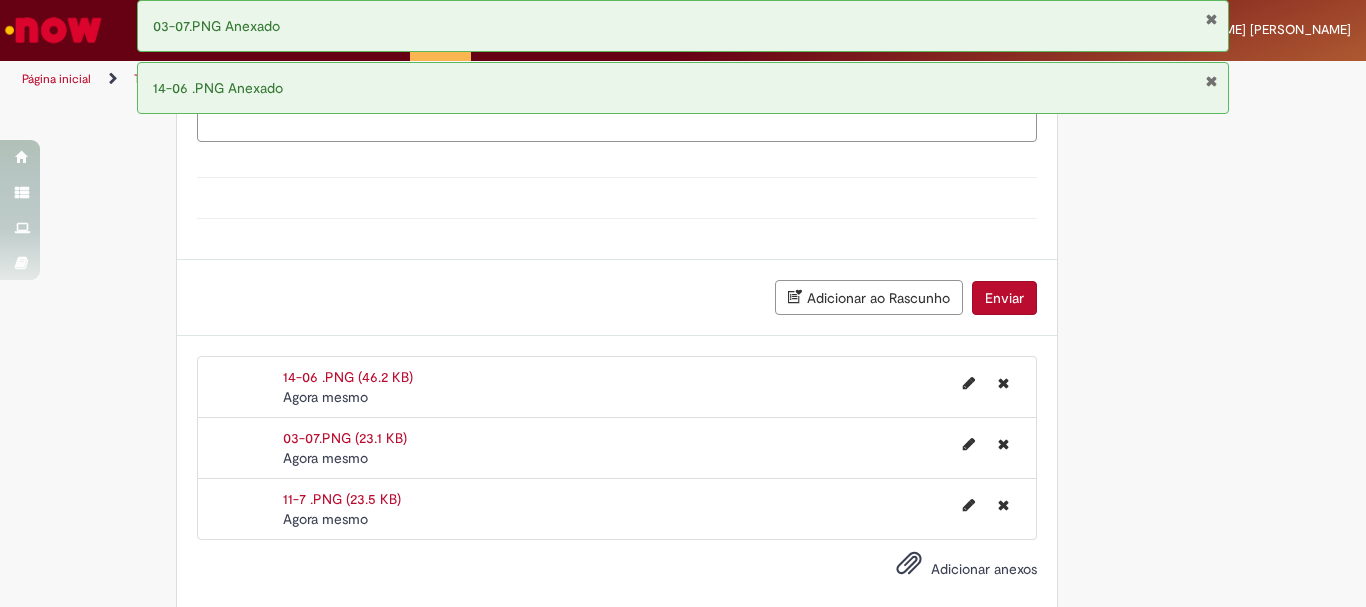 click on "Enviar" at bounding box center [1004, 298] 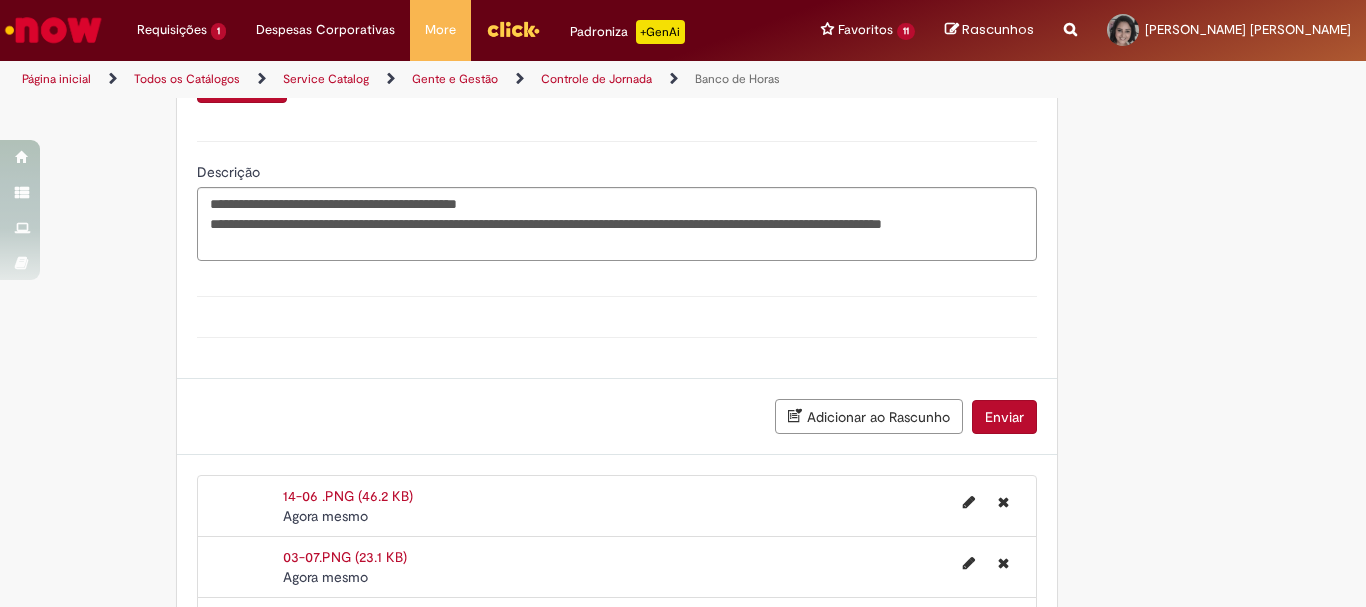 scroll, scrollTop: 2317, scrollLeft: 0, axis: vertical 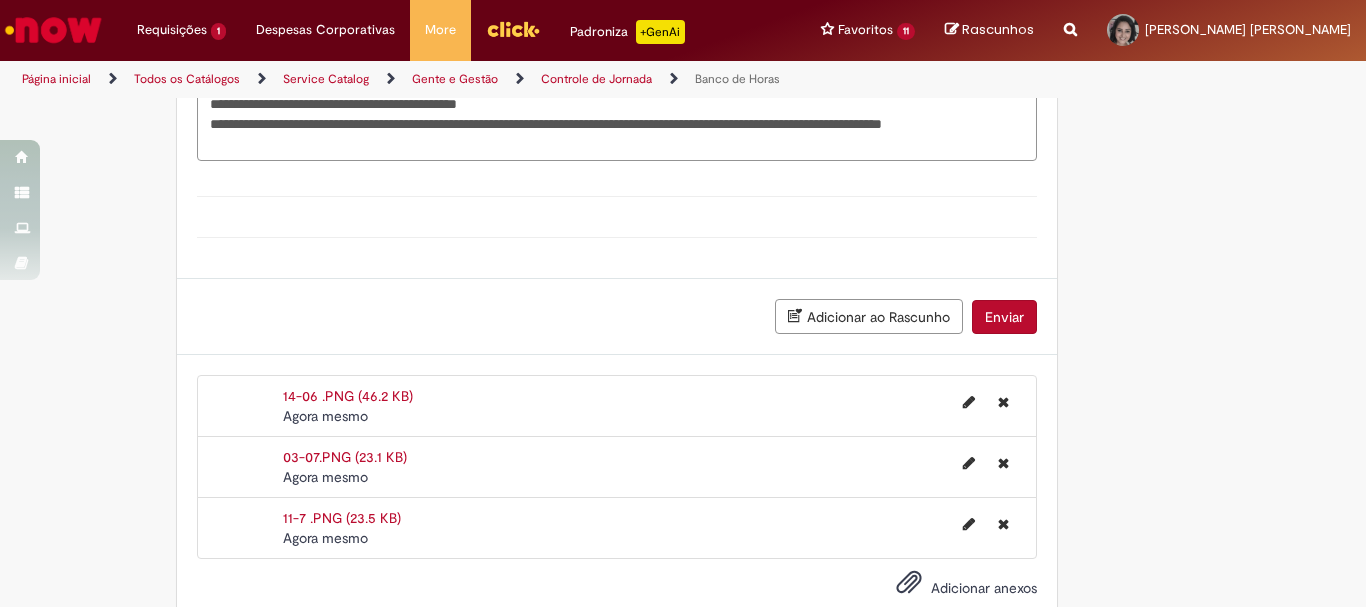 click on "Adicionar ao Rascunho" at bounding box center [869, 316] 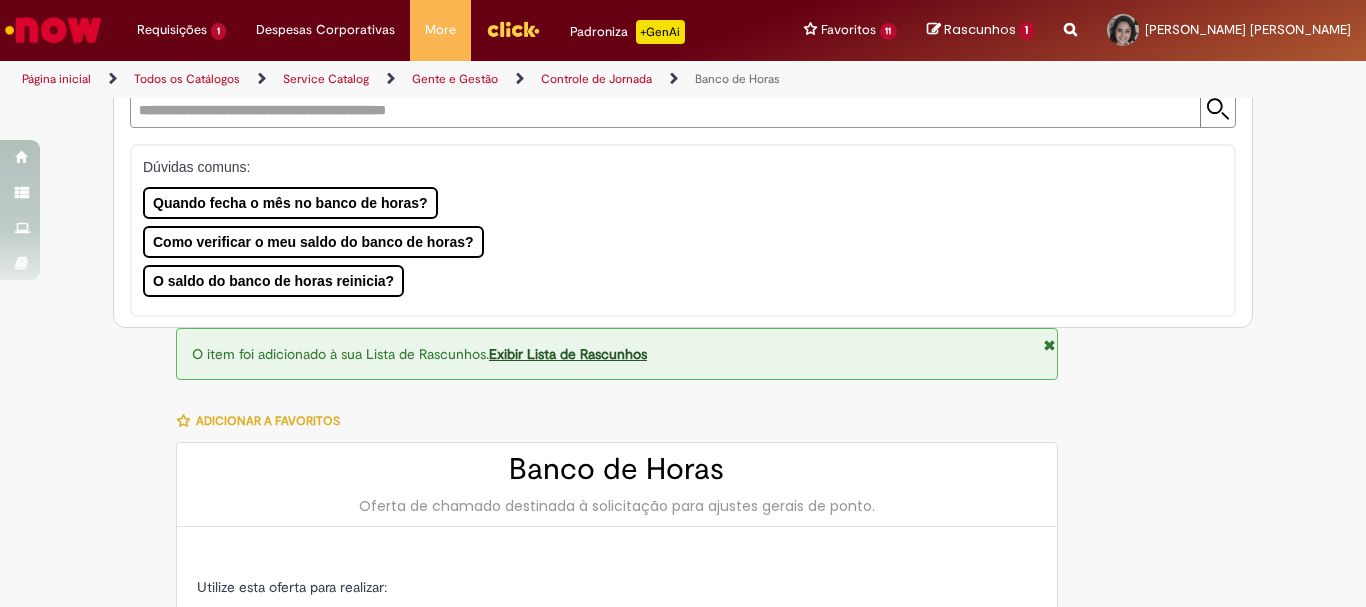 scroll, scrollTop: 0, scrollLeft: 0, axis: both 